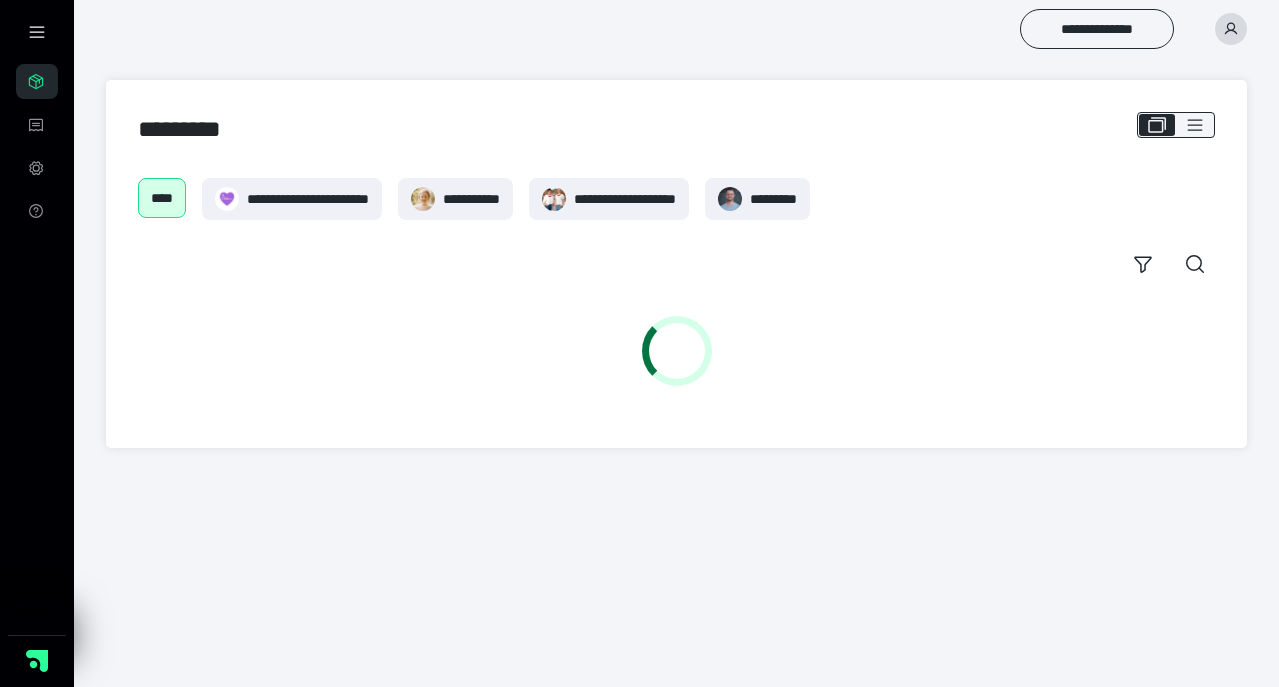 scroll, scrollTop: 0, scrollLeft: 0, axis: both 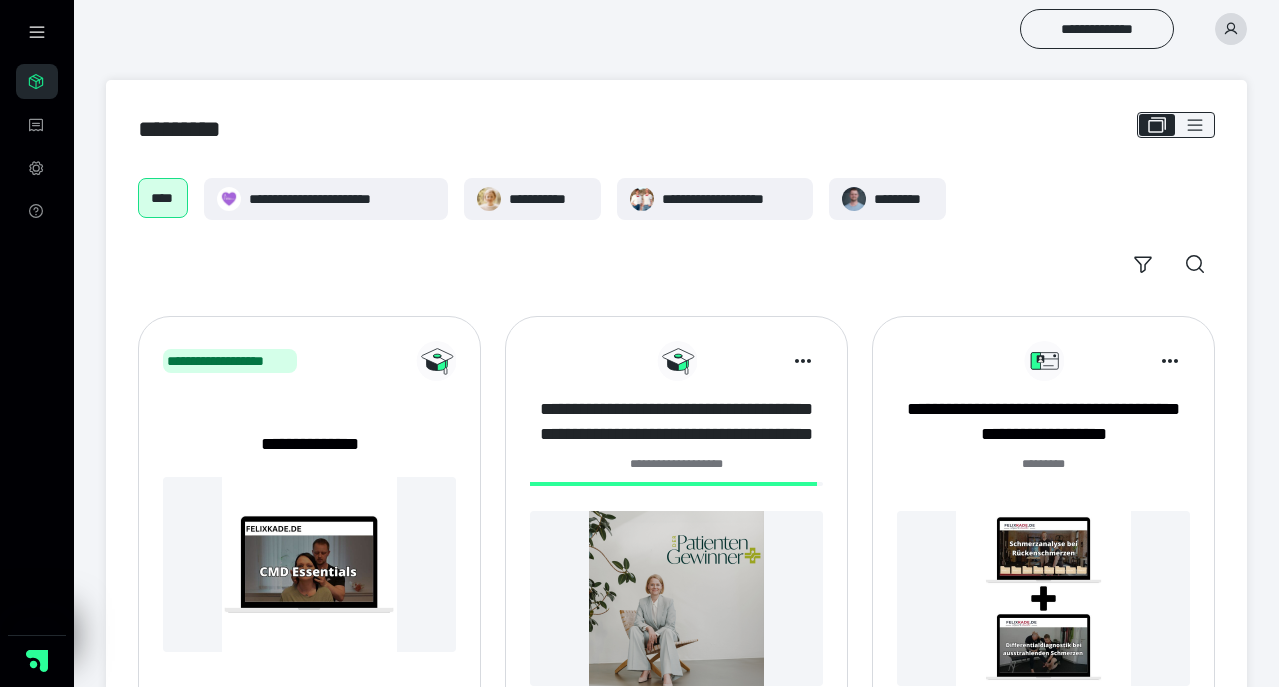 click on "**********" at bounding box center [676, 422] 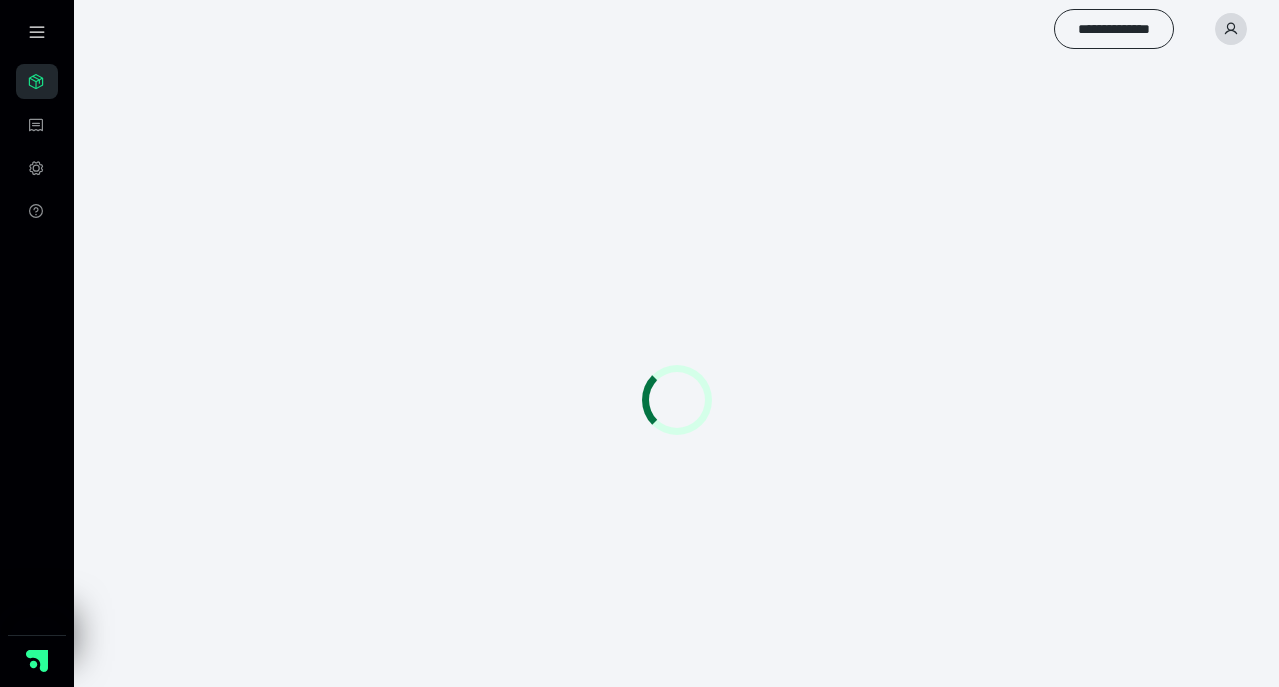 scroll, scrollTop: 0, scrollLeft: 0, axis: both 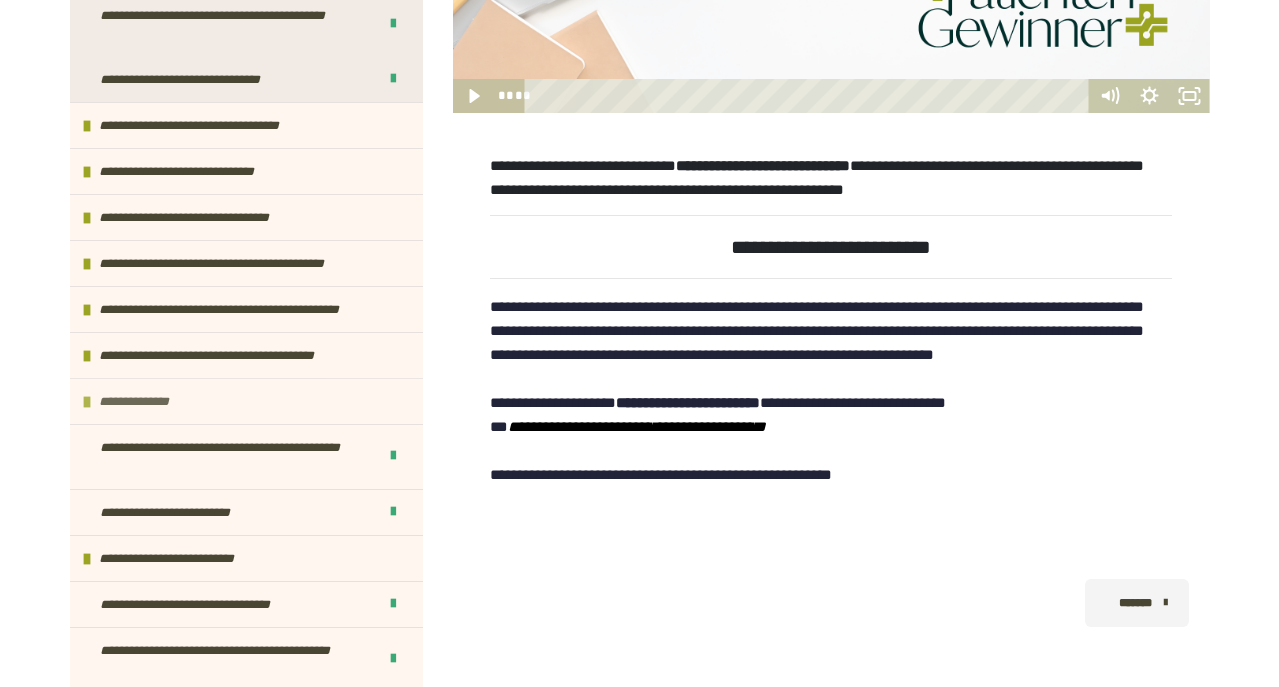 click on "**********" at bounding box center (148, 401) 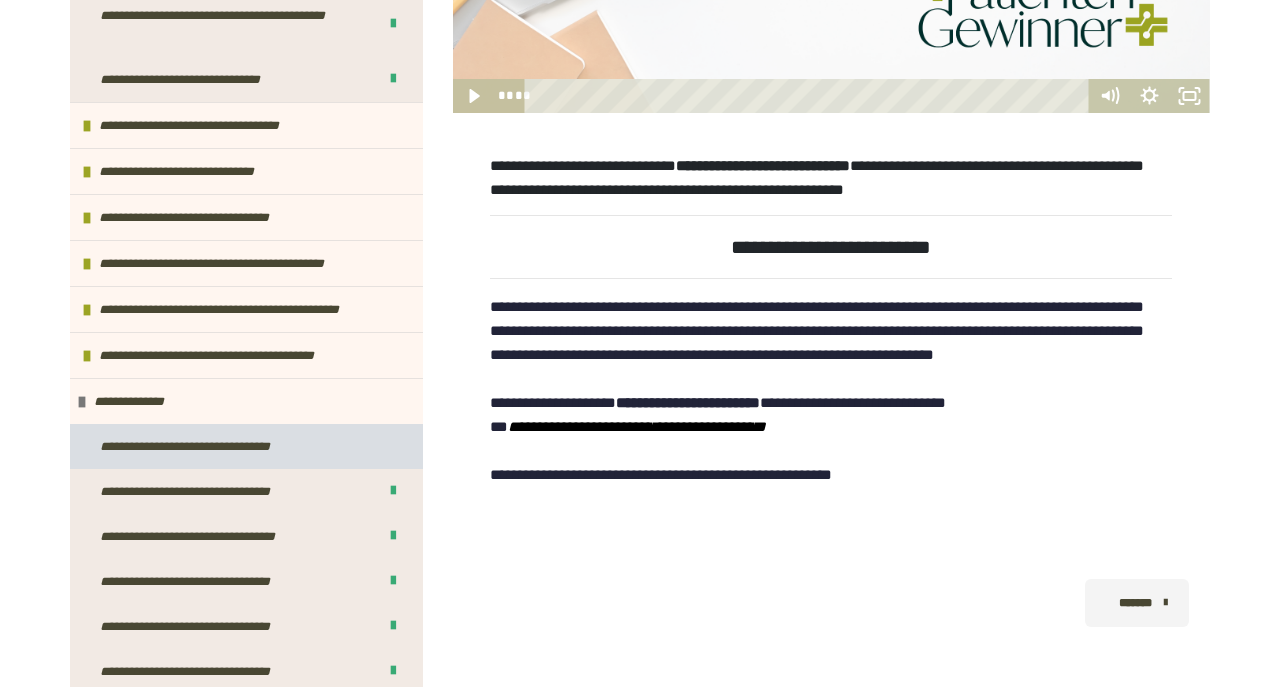 click on "**********" at bounding box center [204, 446] 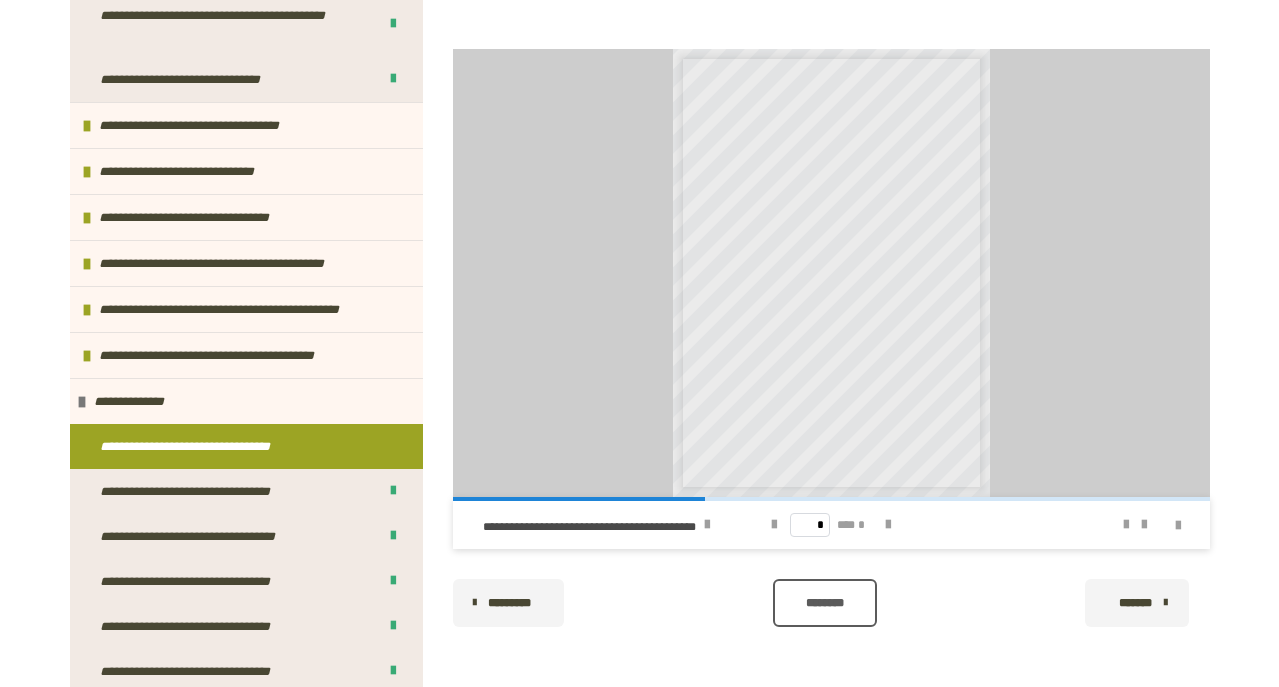 scroll, scrollTop: 961, scrollLeft: 0, axis: vertical 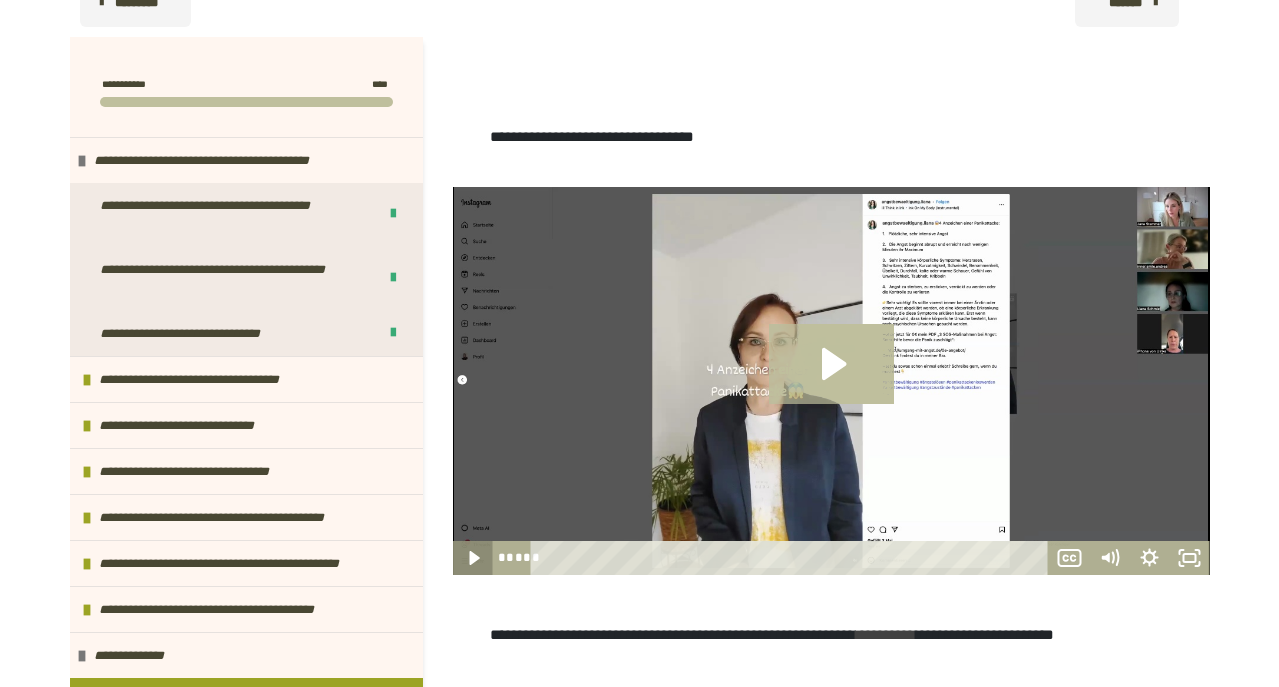 click 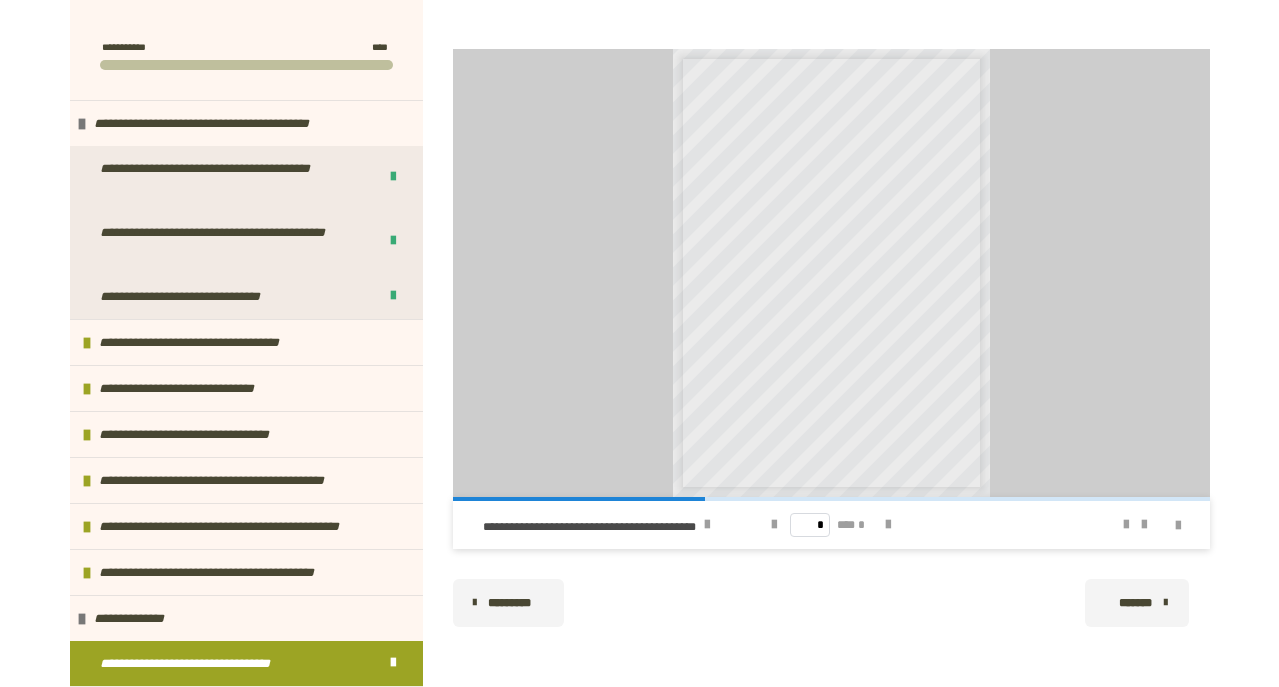 scroll, scrollTop: 961, scrollLeft: 0, axis: vertical 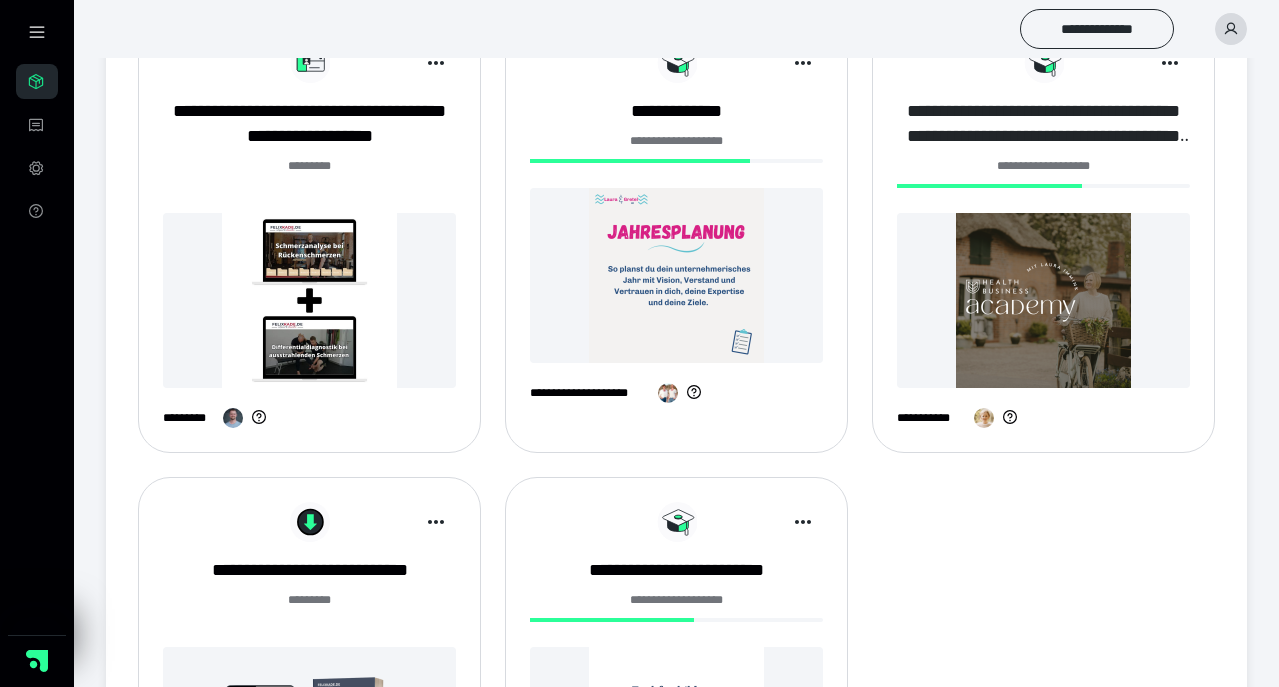 click on "**********" at bounding box center (1043, 124) 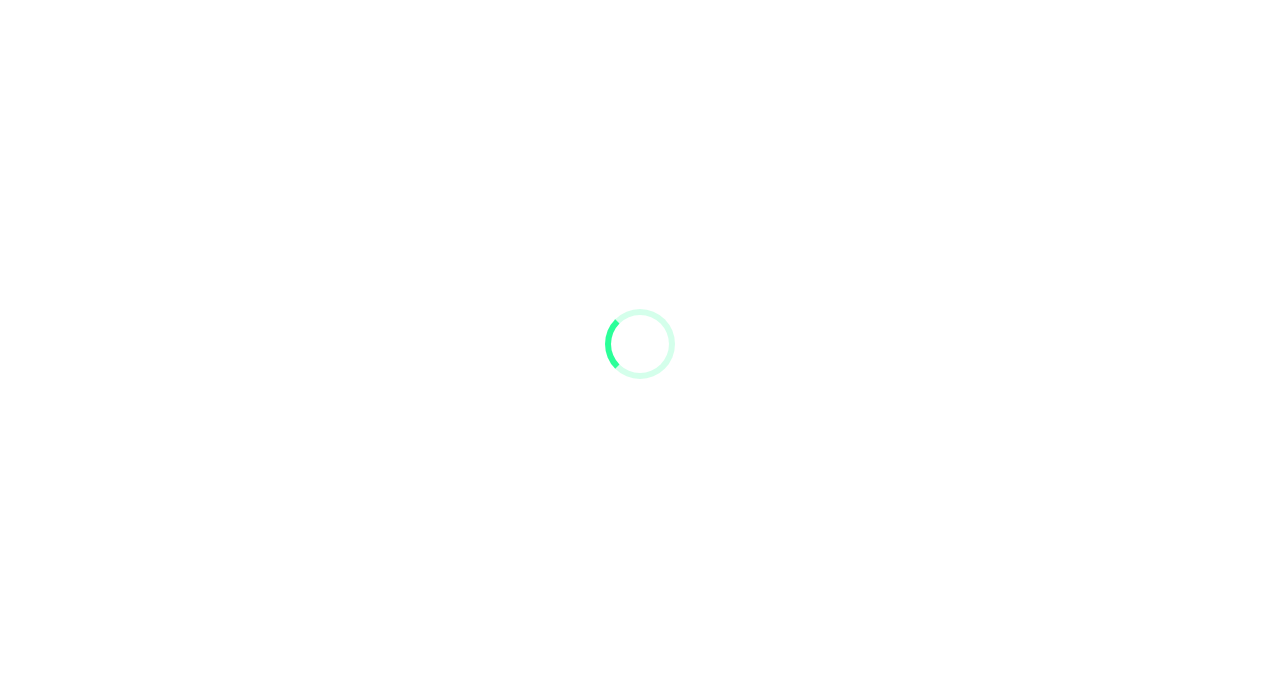 scroll, scrollTop: 0, scrollLeft: 0, axis: both 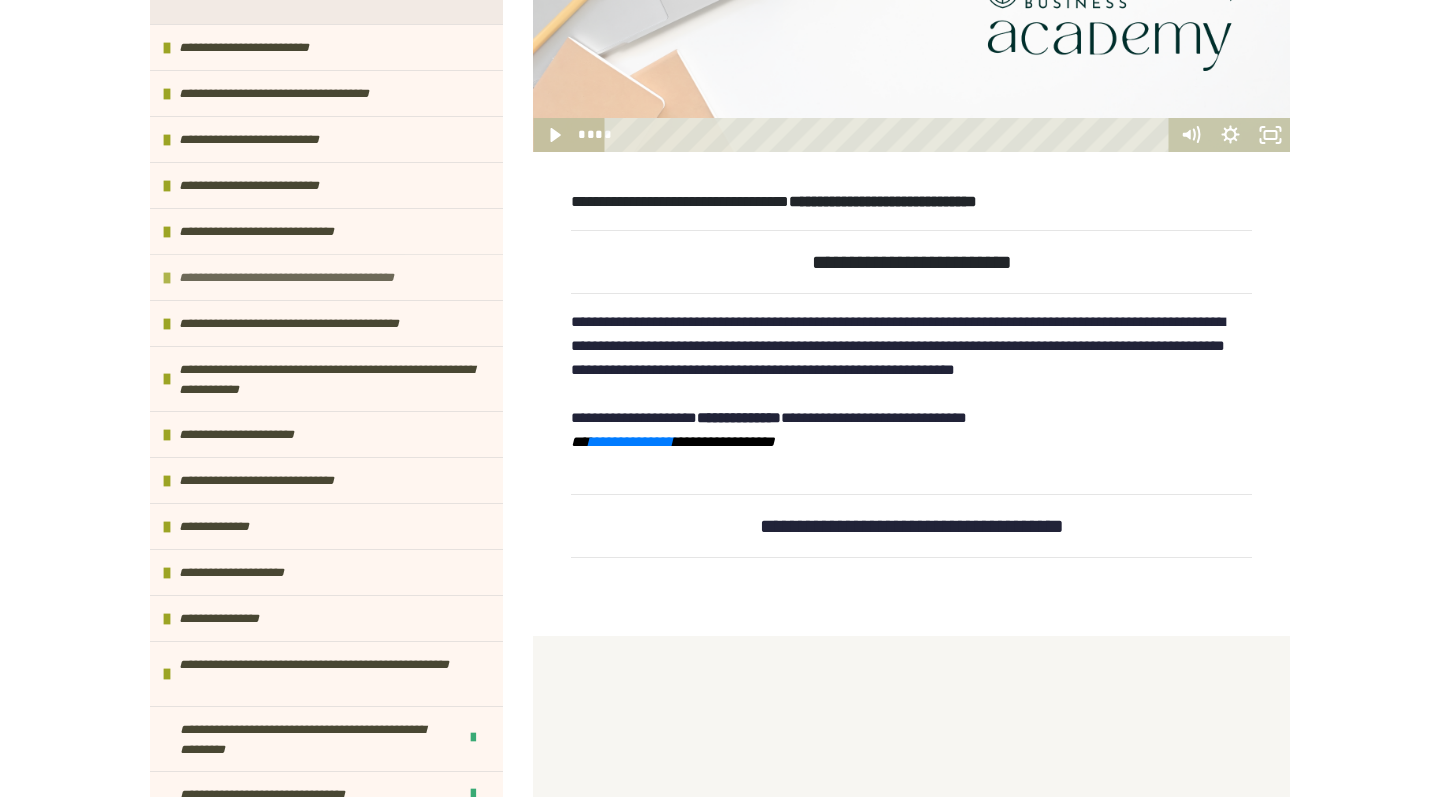 click on "**********" at bounding box center (326, 277) 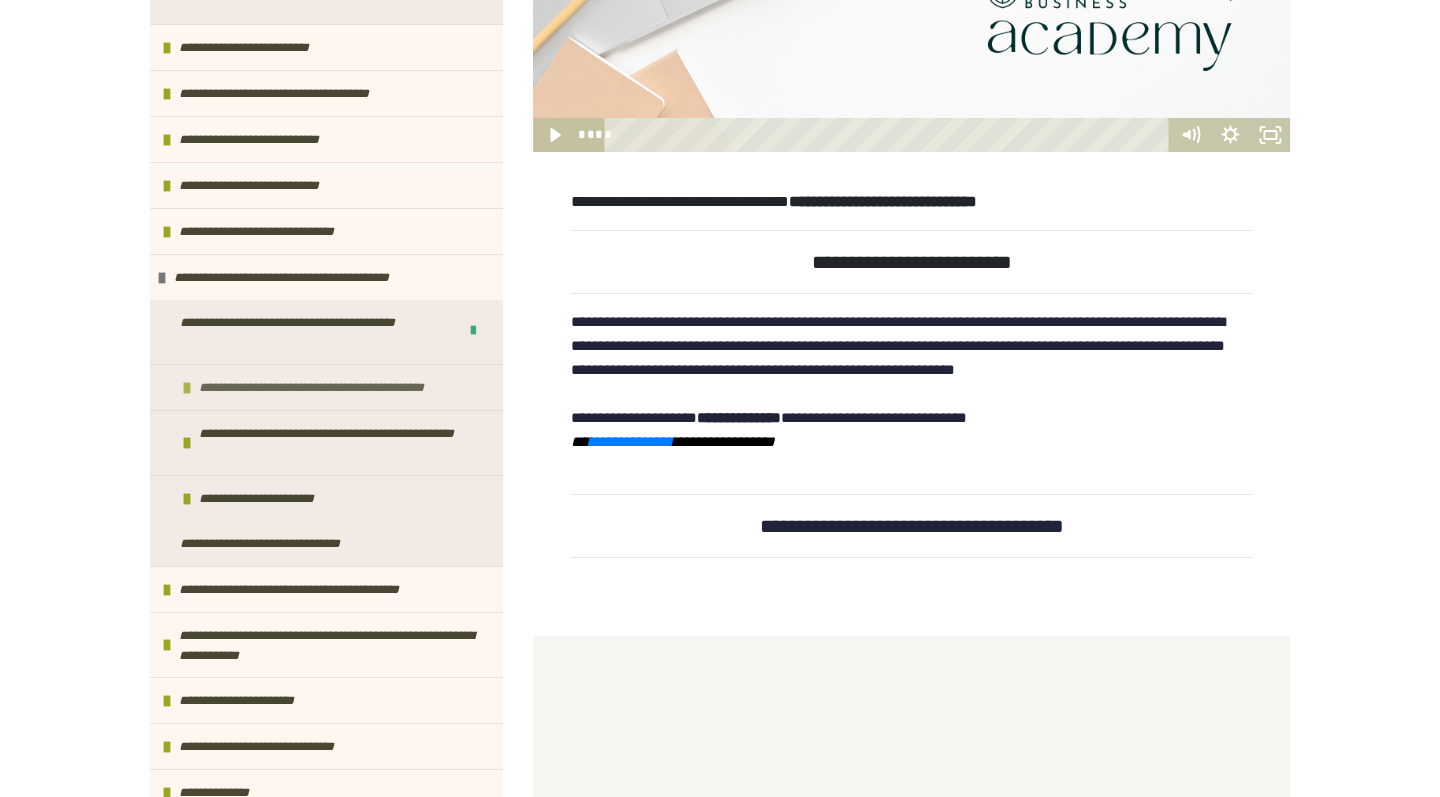 click at bounding box center (187, 388) 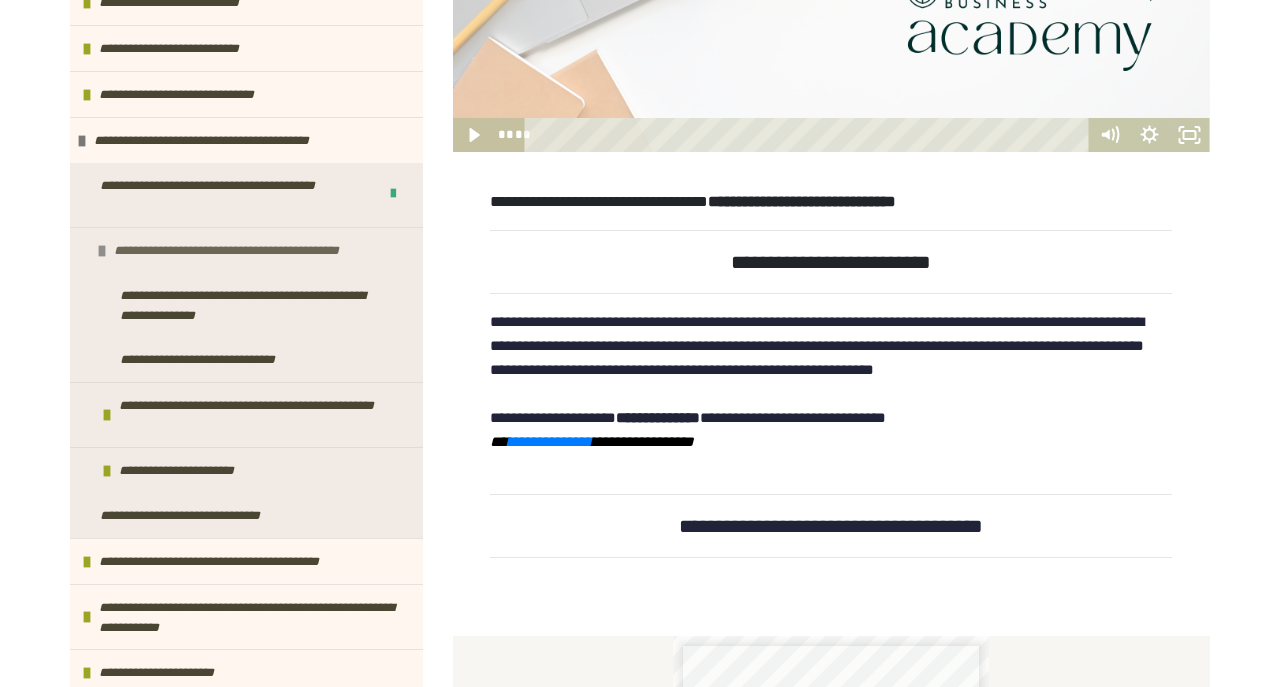 scroll, scrollTop: 594, scrollLeft: 0, axis: vertical 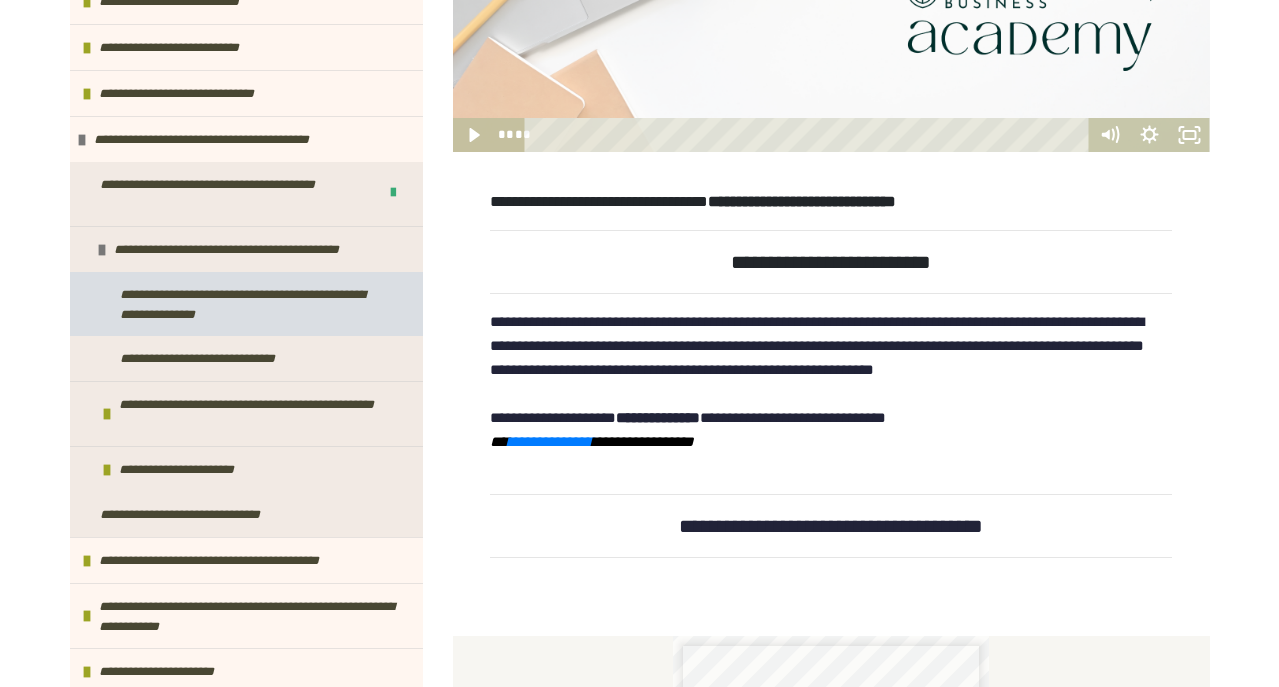 click on "**********" at bounding box center (248, 304) 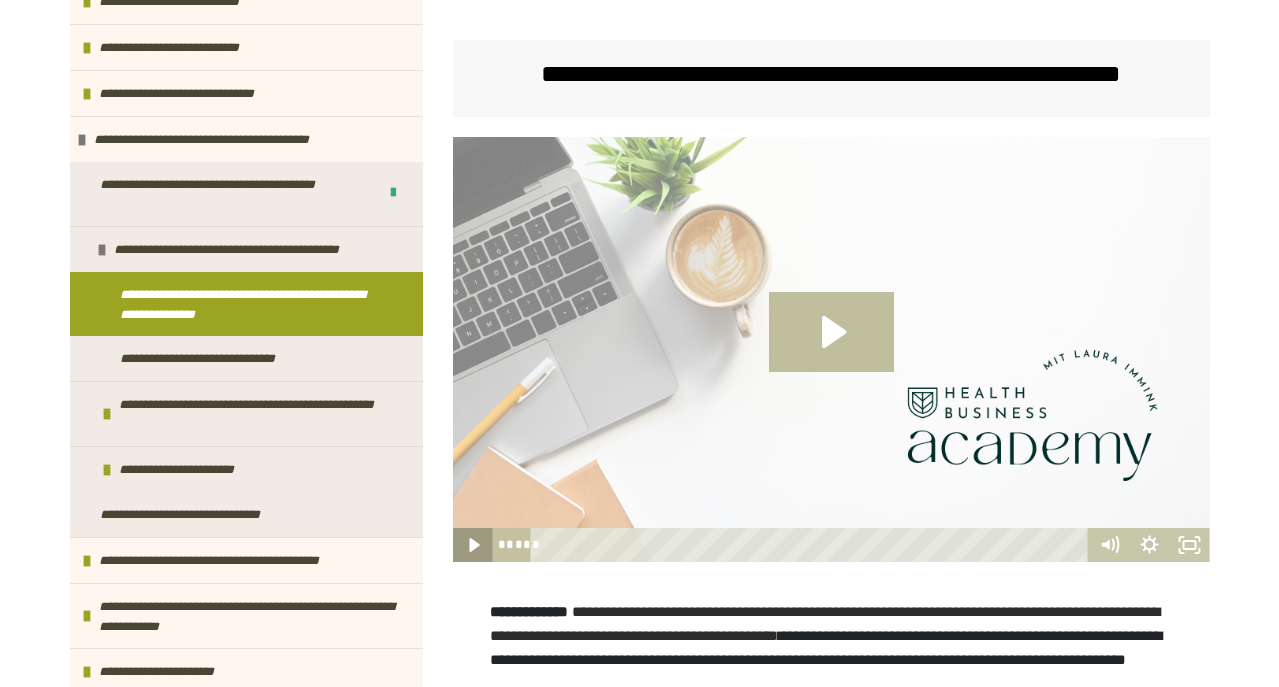 click 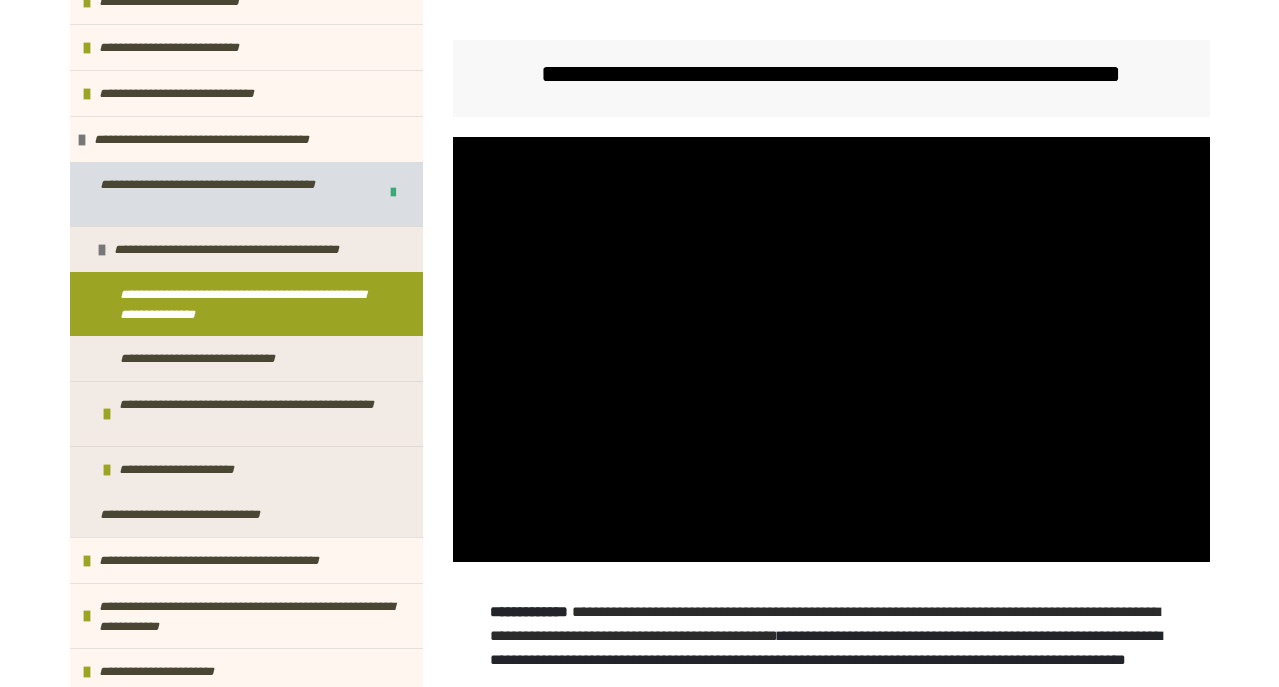 click on "**********" at bounding box center (230, 194) 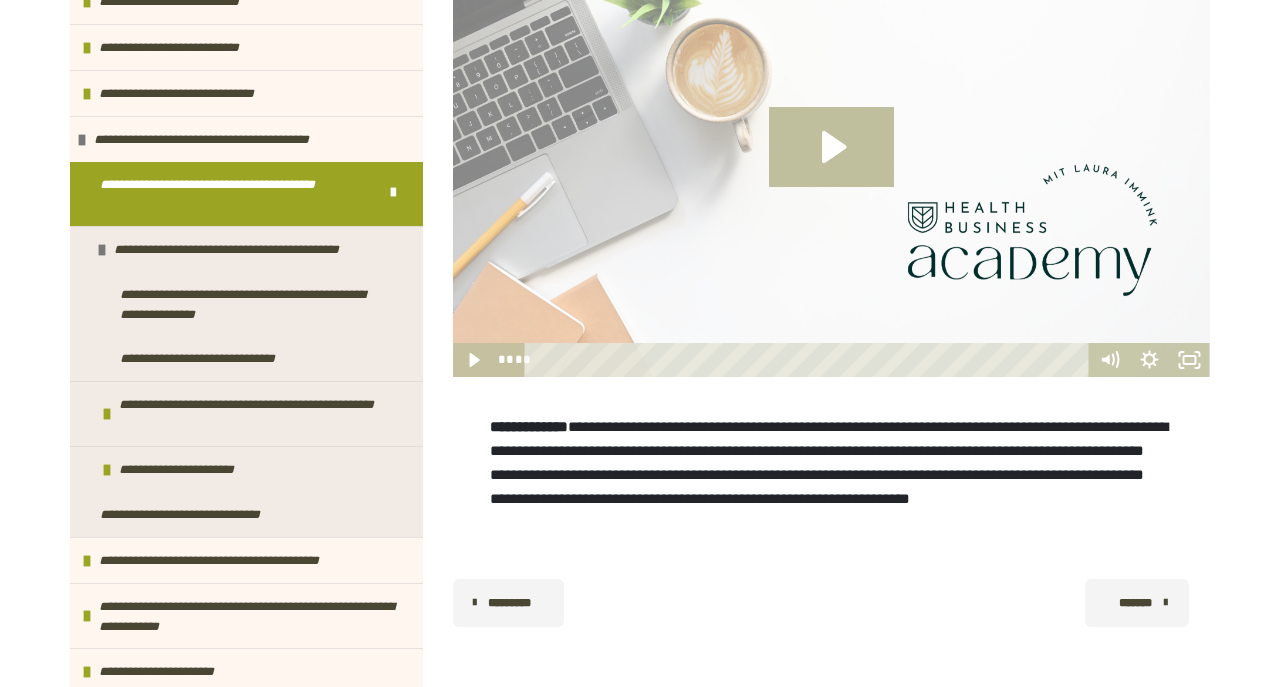 scroll, scrollTop: 505, scrollLeft: 0, axis: vertical 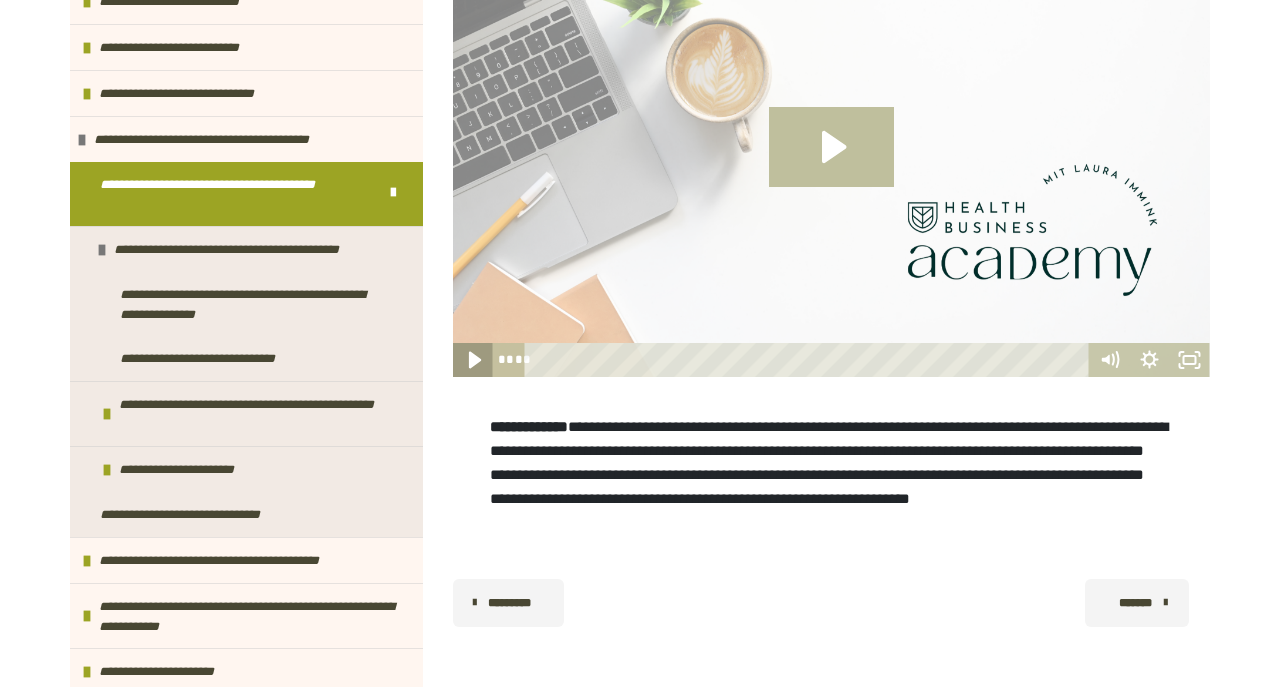 click 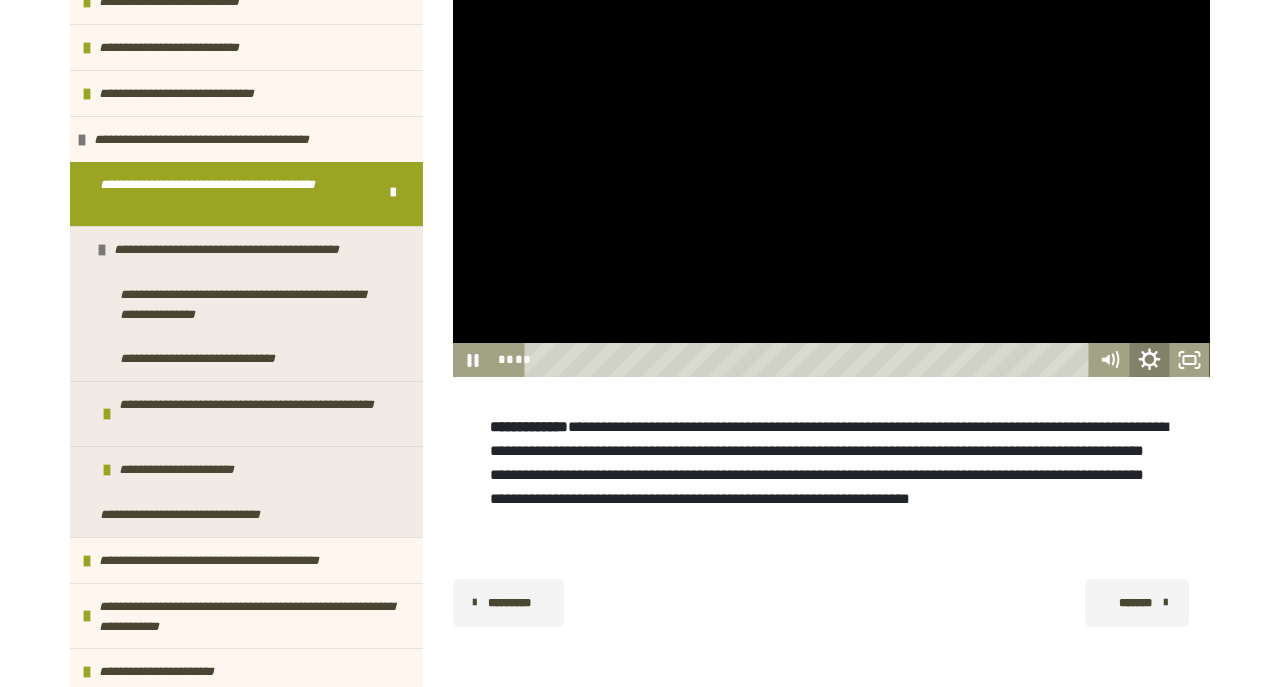 click 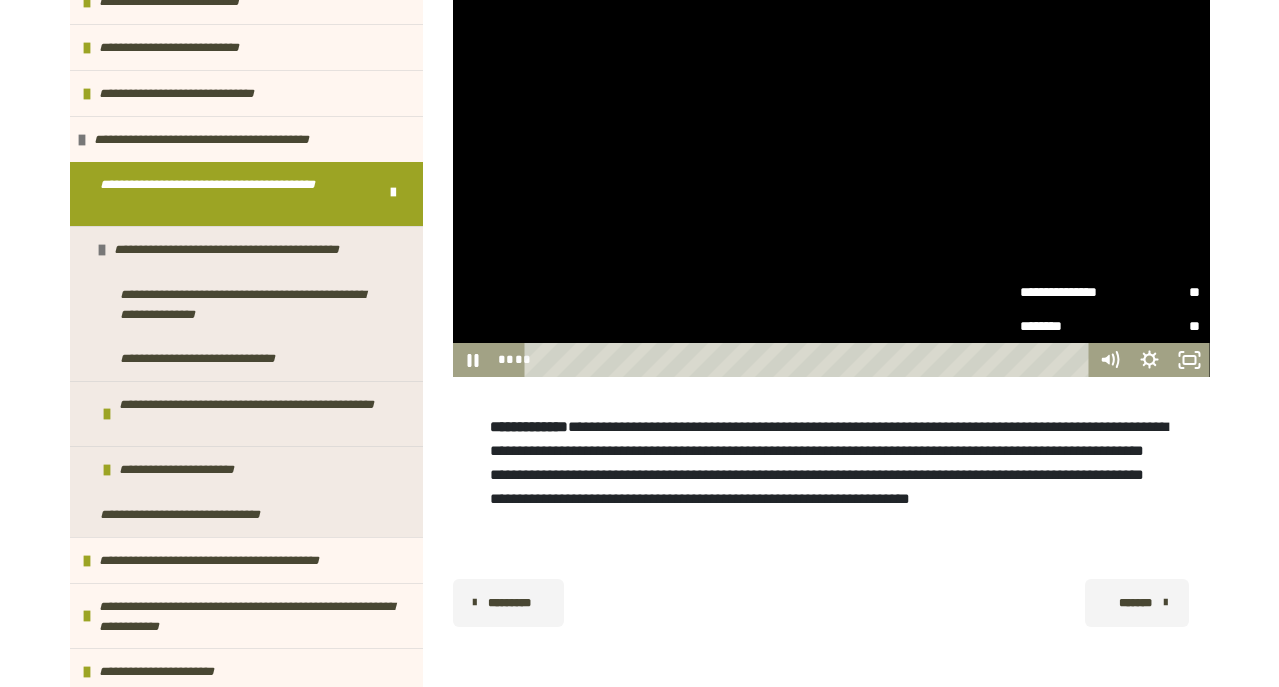 click on "**" at bounding box center (1155, 292) 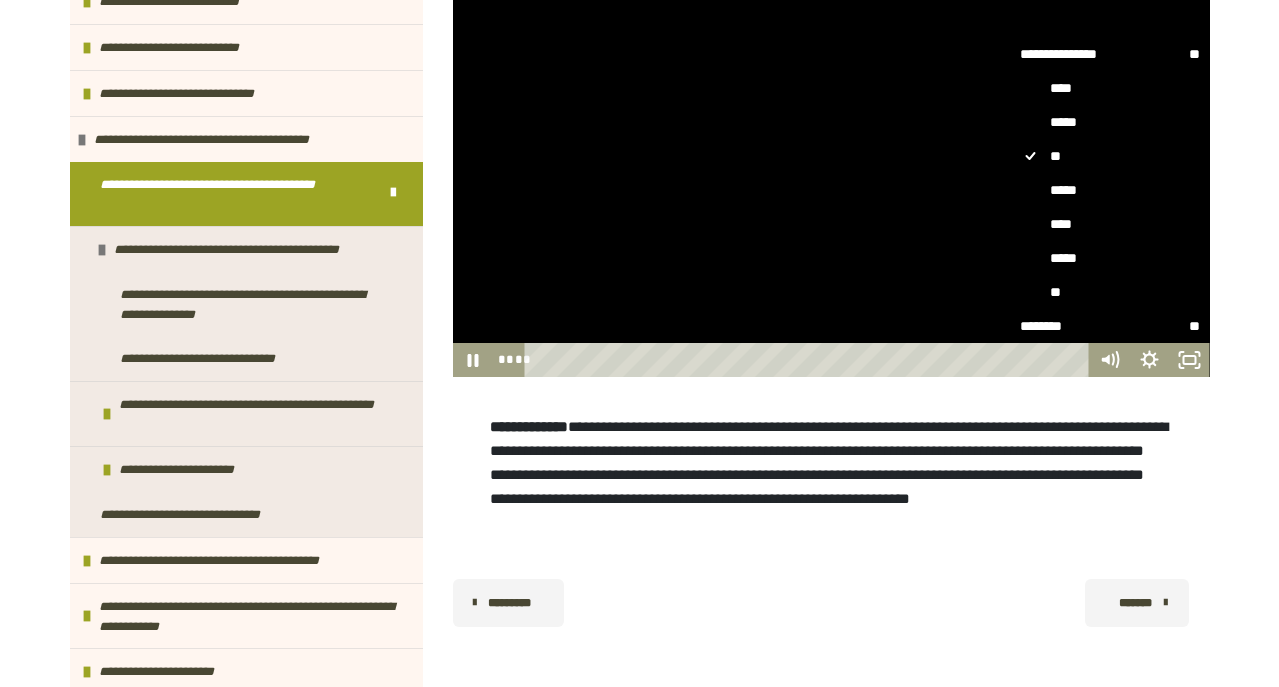 click on "*****" at bounding box center [1110, 190] 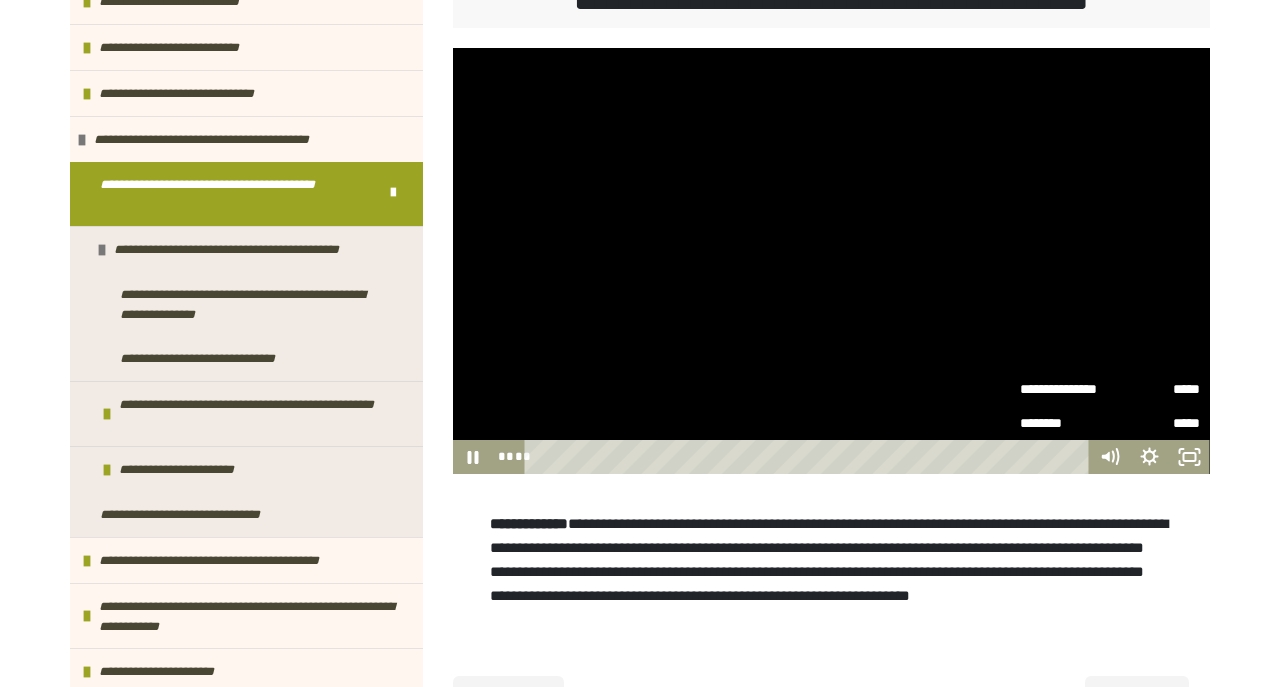scroll, scrollTop: 377, scrollLeft: 0, axis: vertical 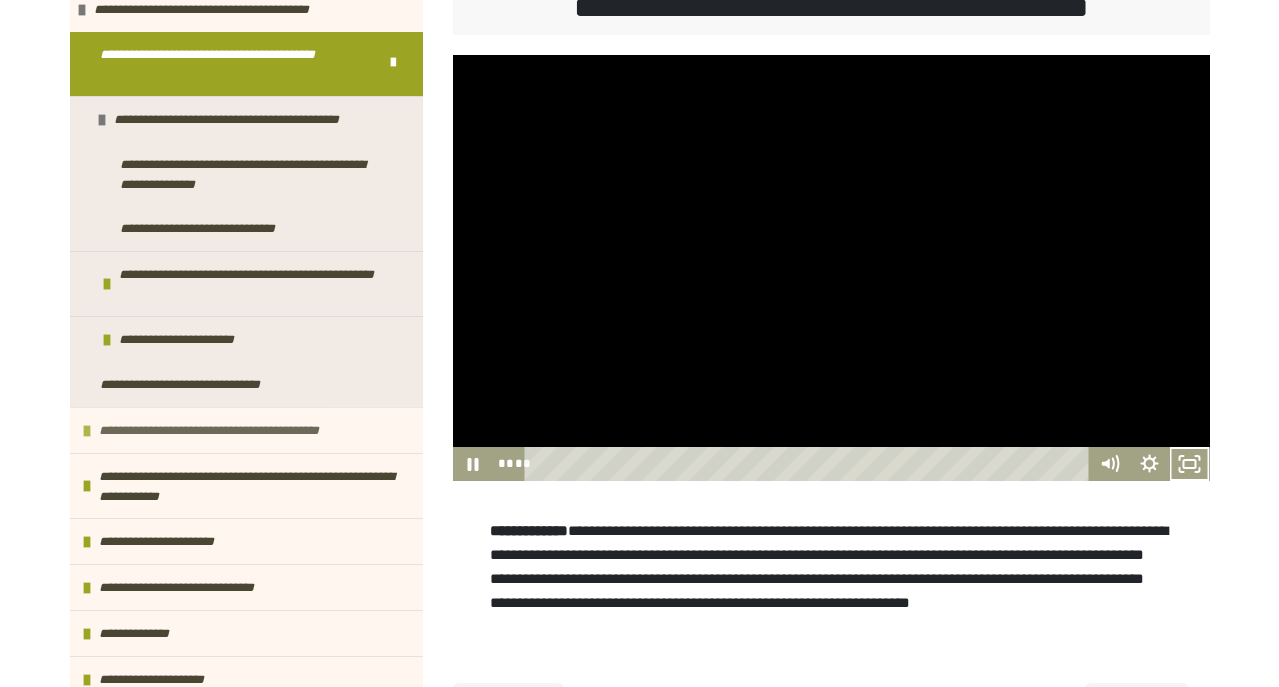 click at bounding box center (87, 431) 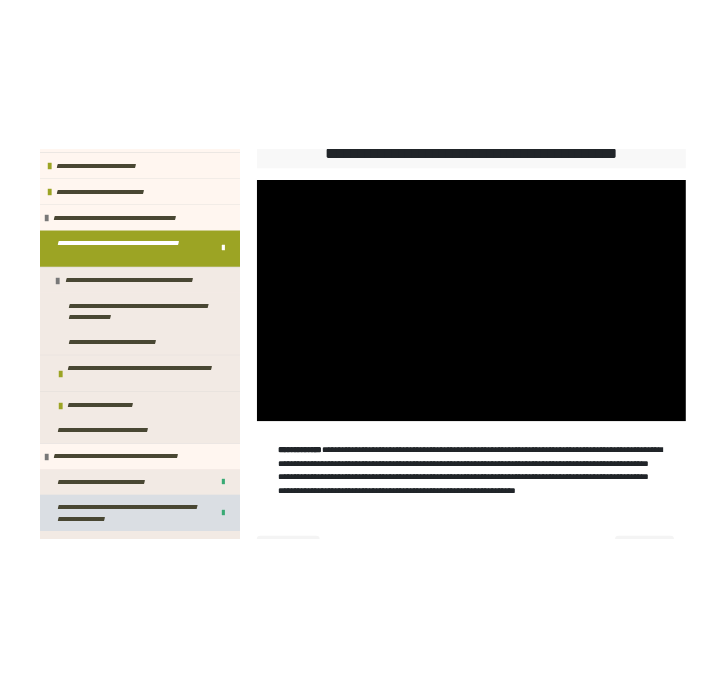 scroll, scrollTop: 603, scrollLeft: 0, axis: vertical 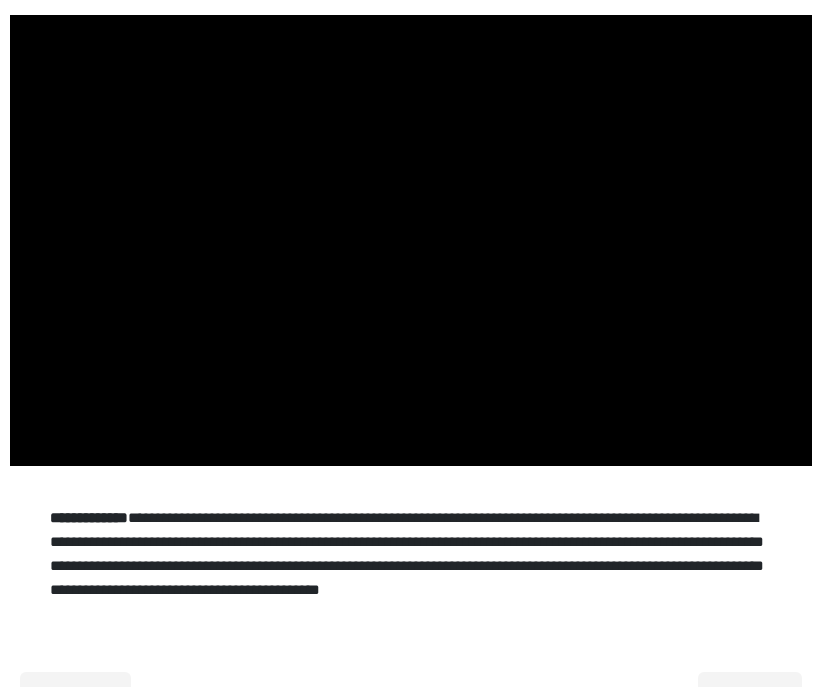 click on "**********" at bounding box center [411, 355] 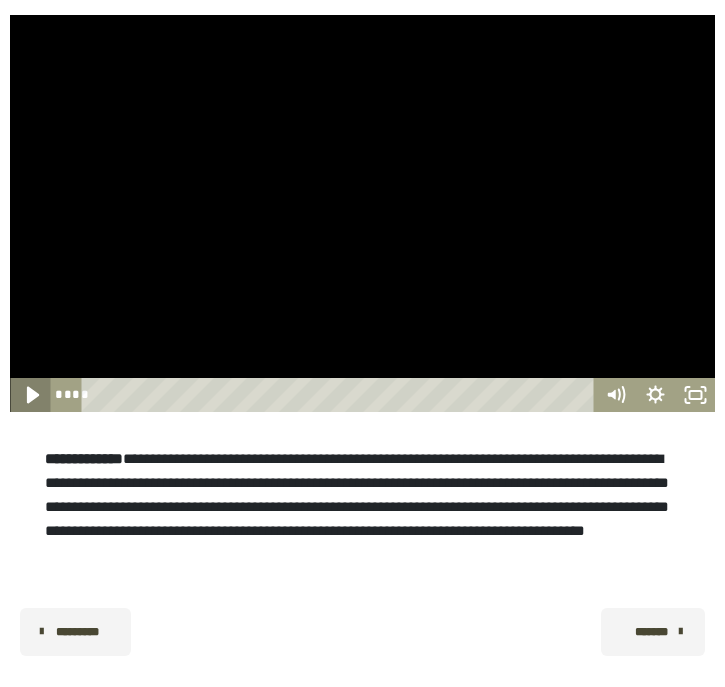 click 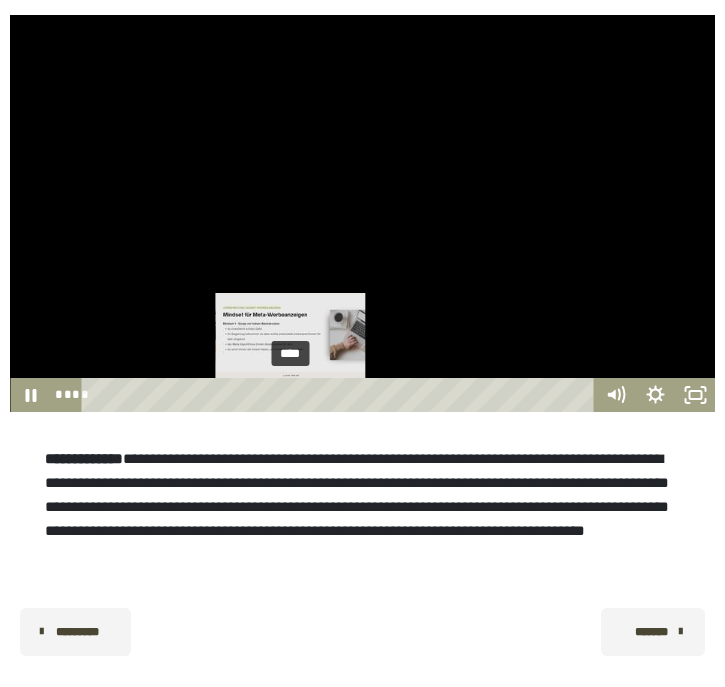 drag, startPoint x: 201, startPoint y: 391, endPoint x: 291, endPoint y: 392, distance: 90.005554 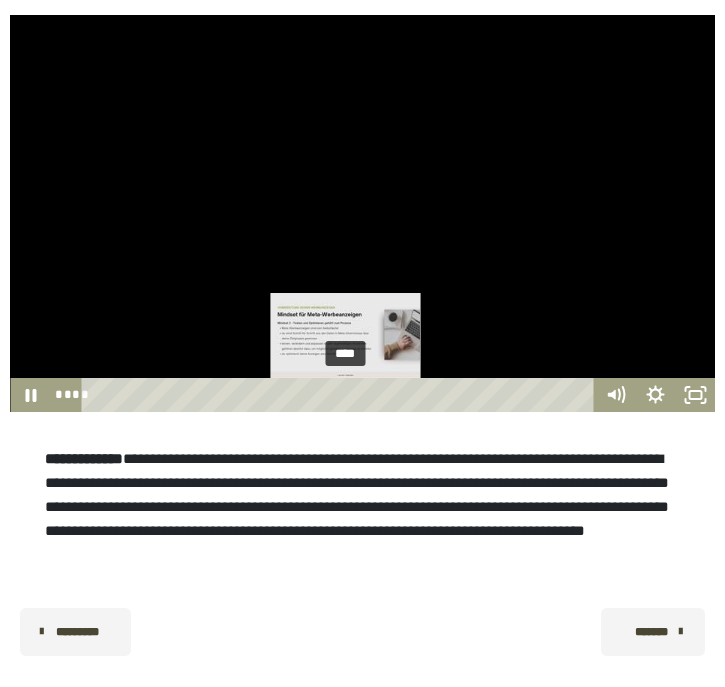 drag, startPoint x: 291, startPoint y: 392, endPoint x: 371, endPoint y: 400, distance: 80.399 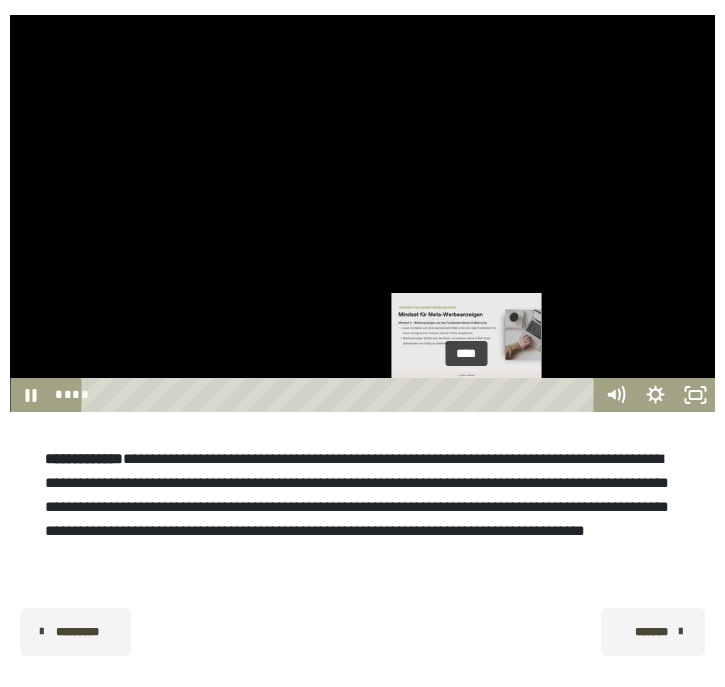 click on "****" at bounding box center (340, 395) 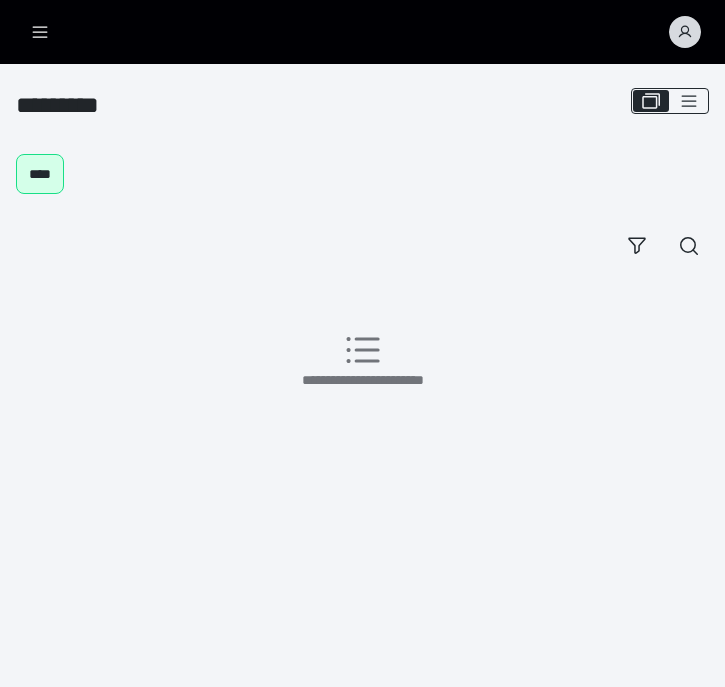 scroll, scrollTop: 0, scrollLeft: 0, axis: both 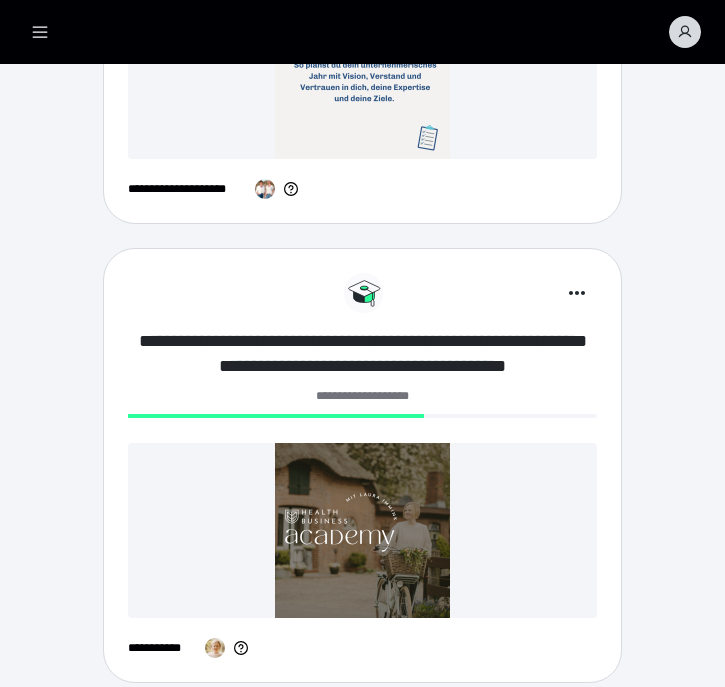 click on "**********" at bounding box center (363, 354) 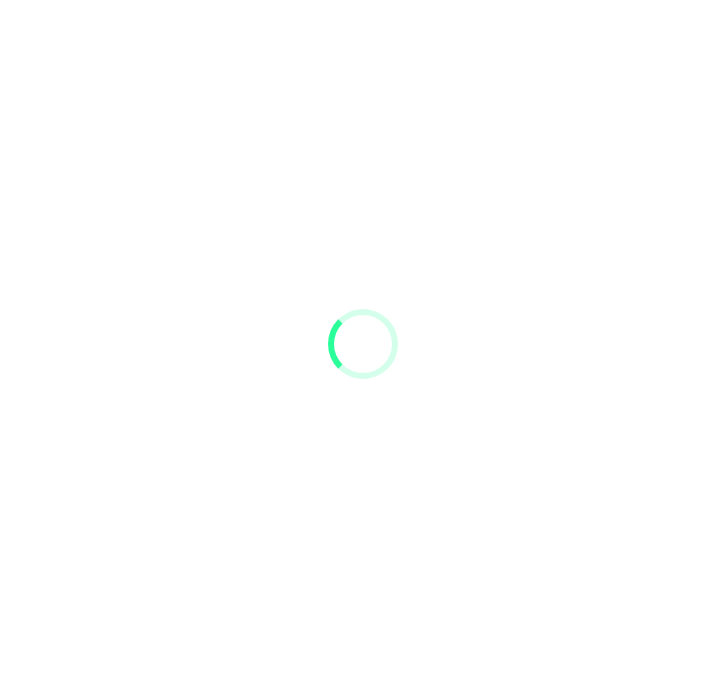 scroll, scrollTop: 0, scrollLeft: 0, axis: both 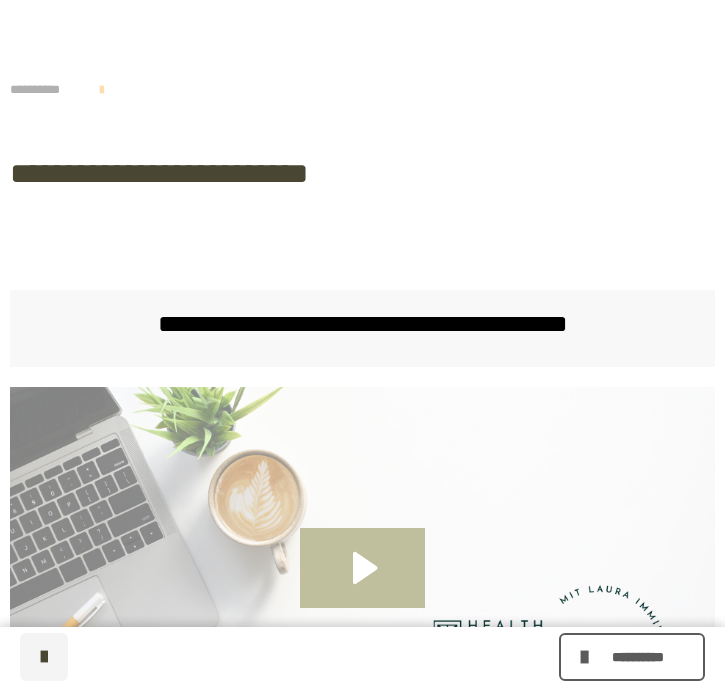 click on "**********" at bounding box center (45, 89) 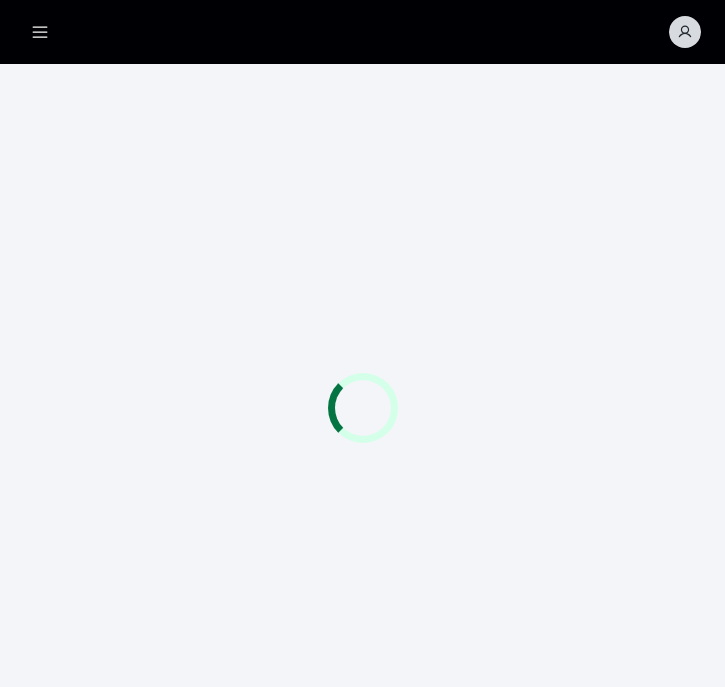 scroll, scrollTop: 0, scrollLeft: 0, axis: both 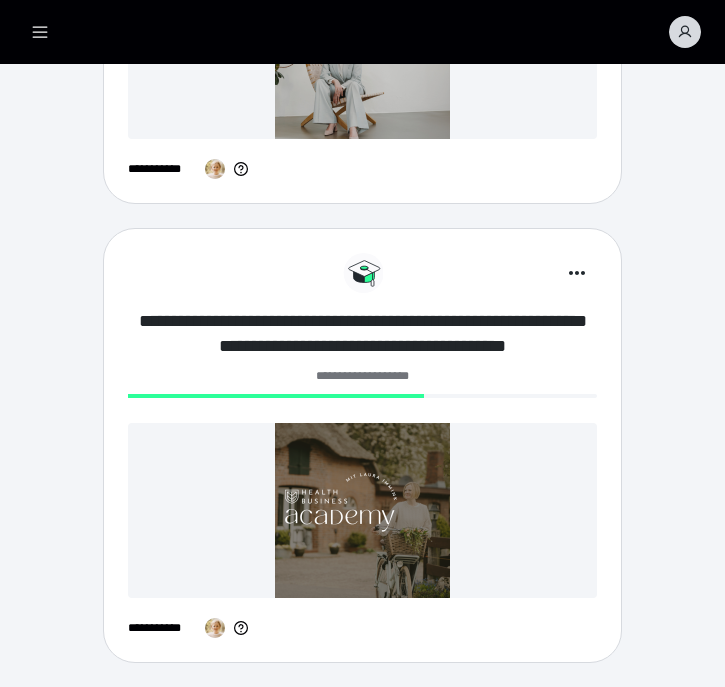 click on "**********" at bounding box center (363, 334) 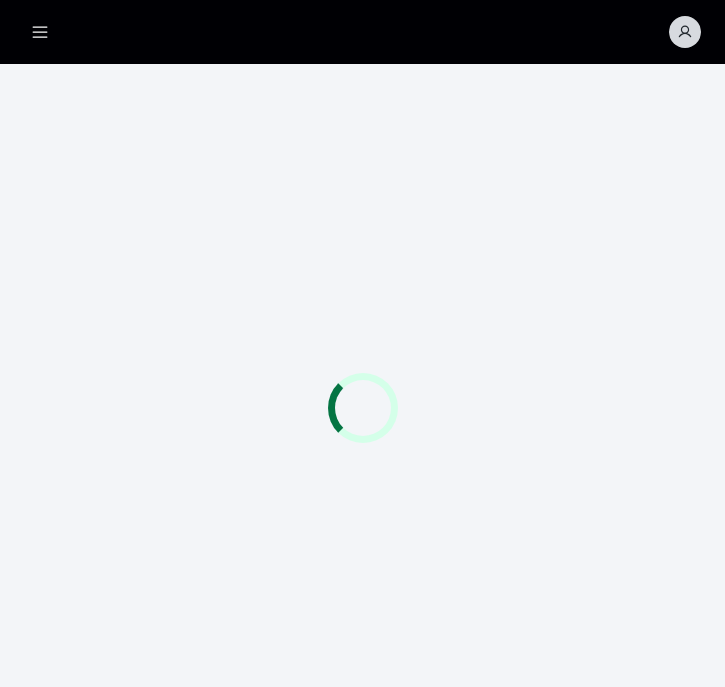scroll, scrollTop: 0, scrollLeft: 0, axis: both 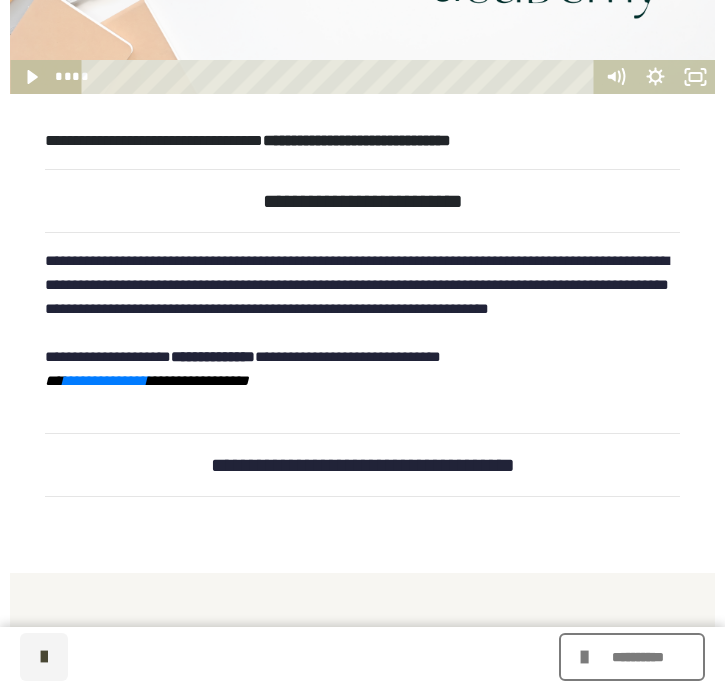 click at bounding box center (587, 657) 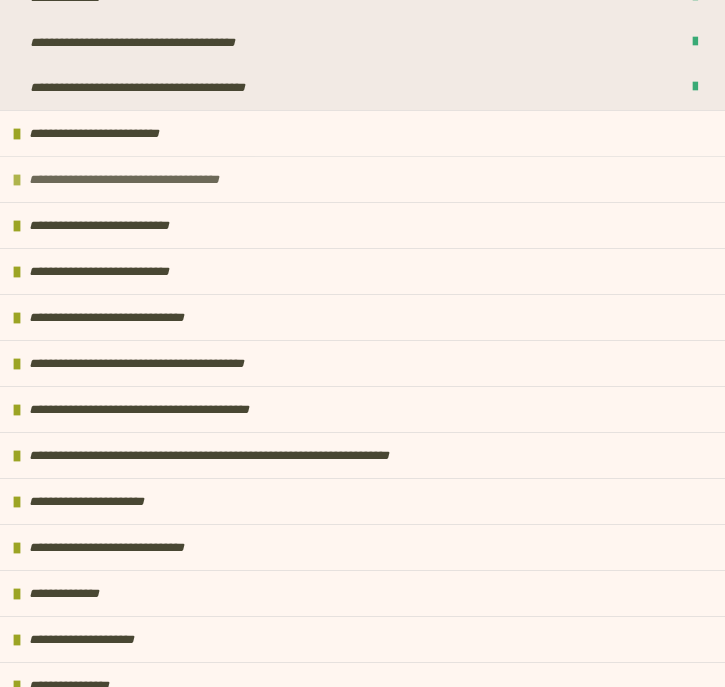 scroll, scrollTop: 393, scrollLeft: 0, axis: vertical 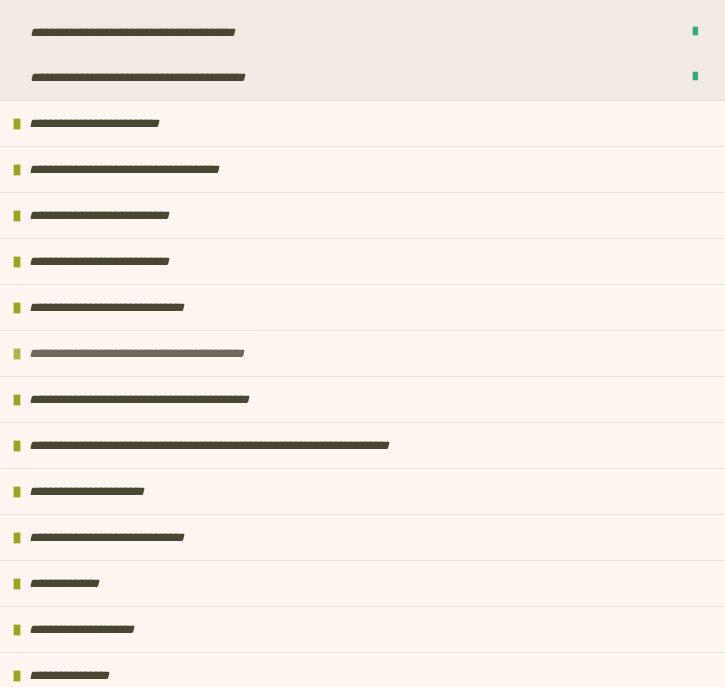 click at bounding box center [17, 354] 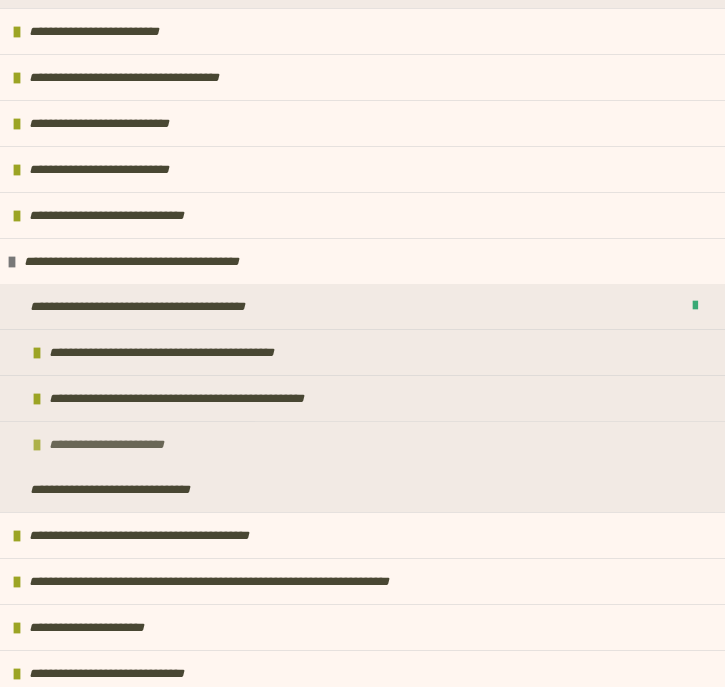scroll, scrollTop: 493, scrollLeft: 0, axis: vertical 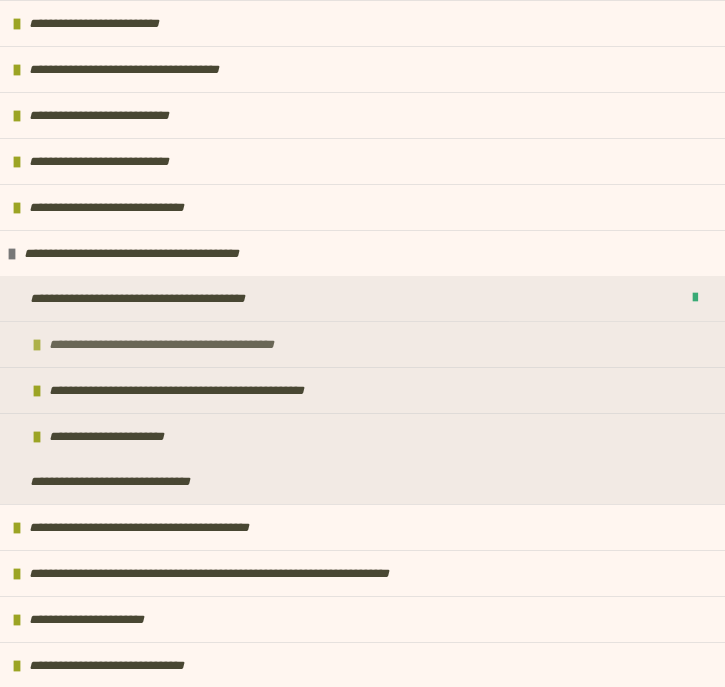 click on "**********" at bounding box center [192, 344] 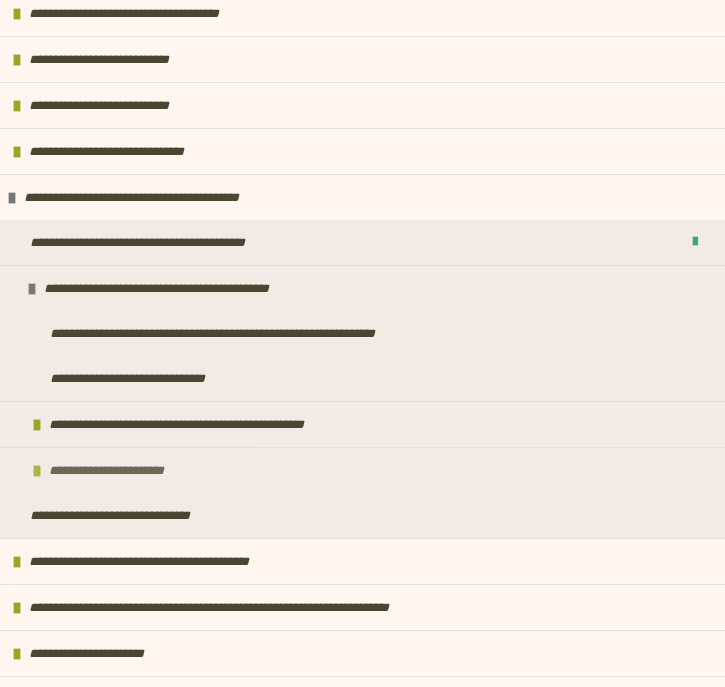 scroll, scrollTop: 559, scrollLeft: 0, axis: vertical 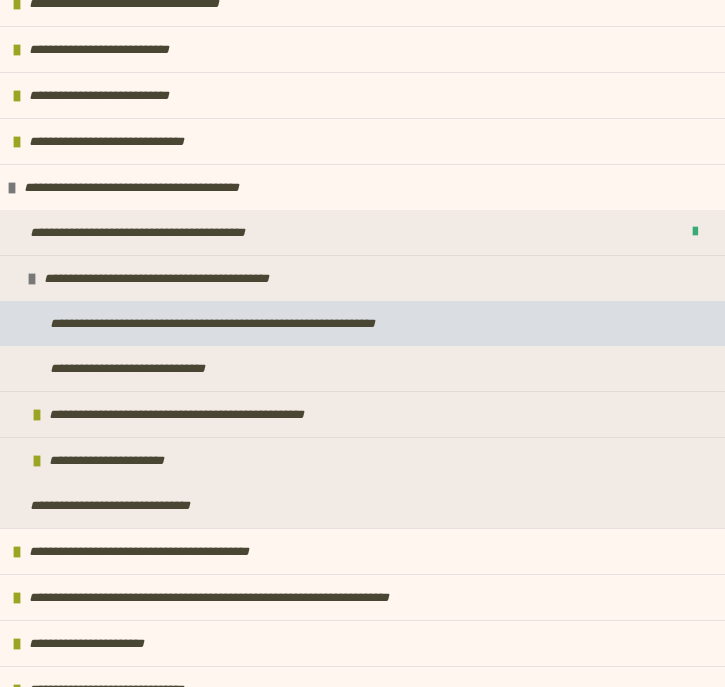 click on "**********" at bounding box center (246, 323) 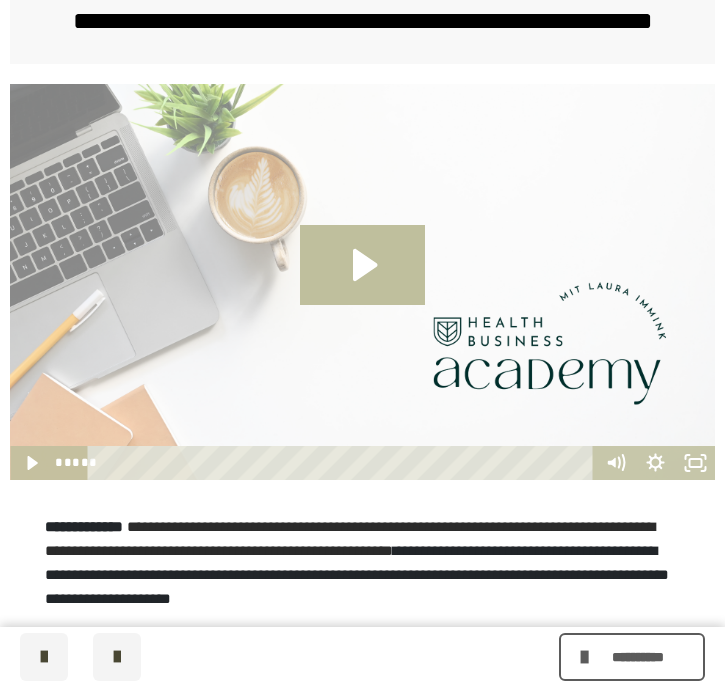 scroll, scrollTop: 441, scrollLeft: 0, axis: vertical 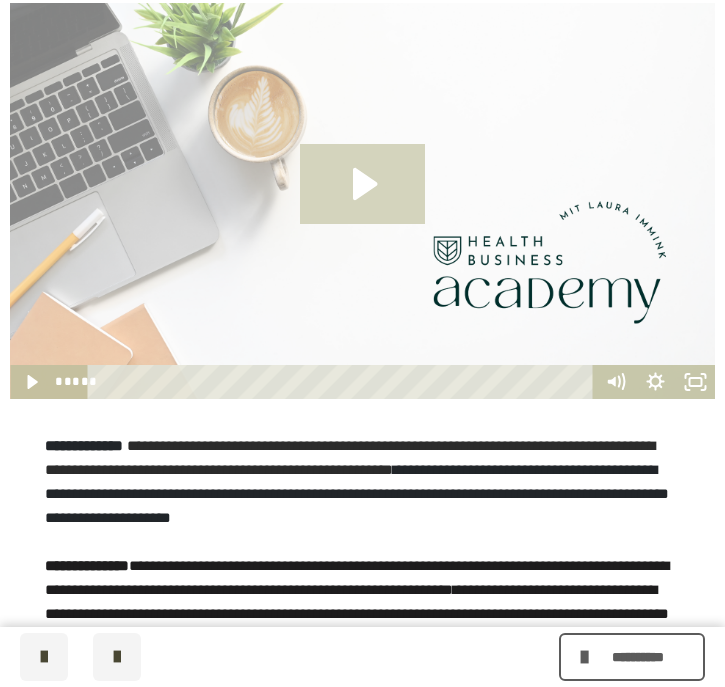 click 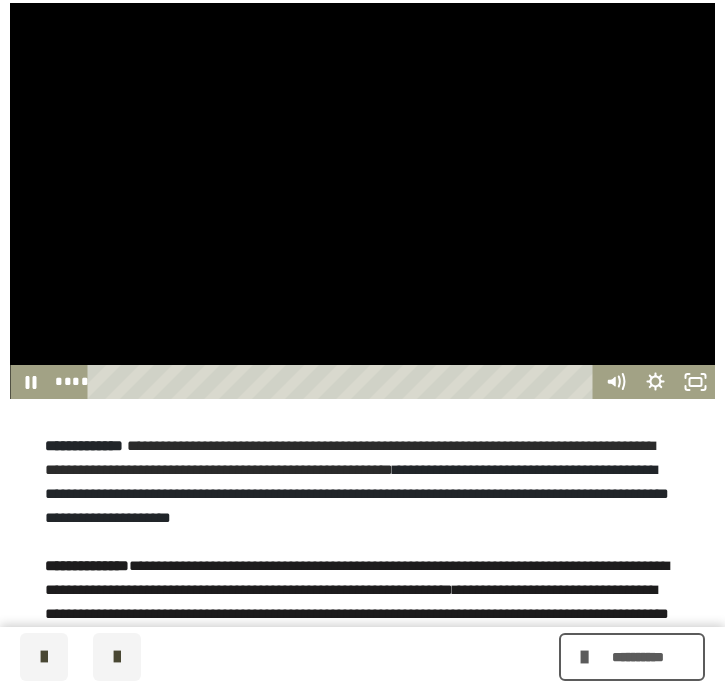 click at bounding box center (344, 382) 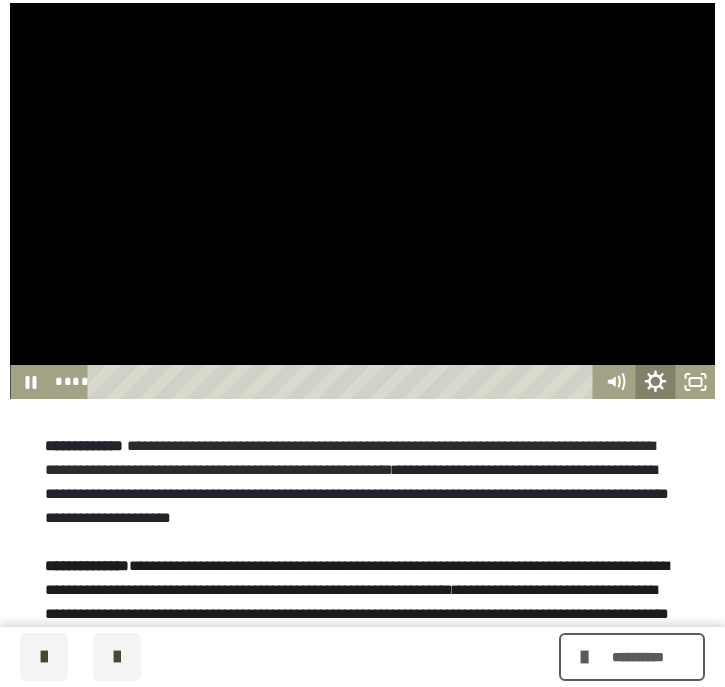 click 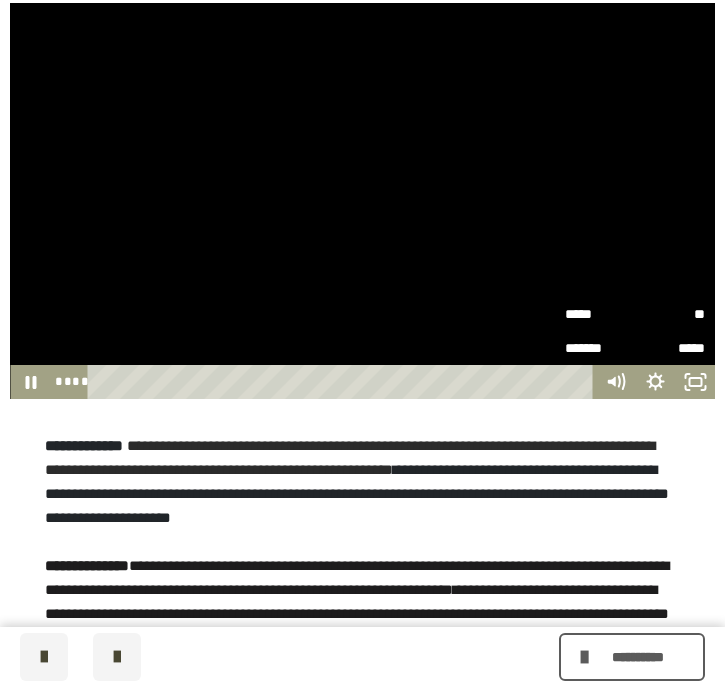 click on "**" at bounding box center [670, 314] 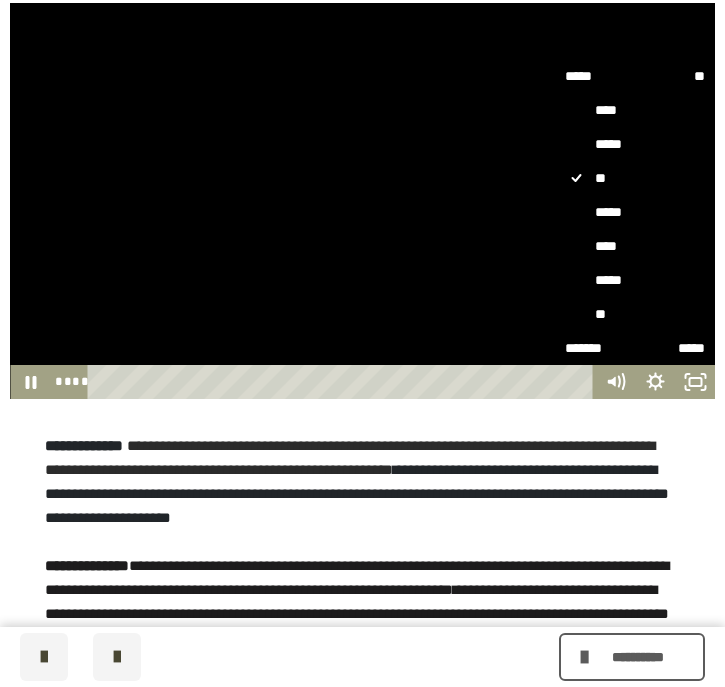 click on "****" at bounding box center (635, 246) 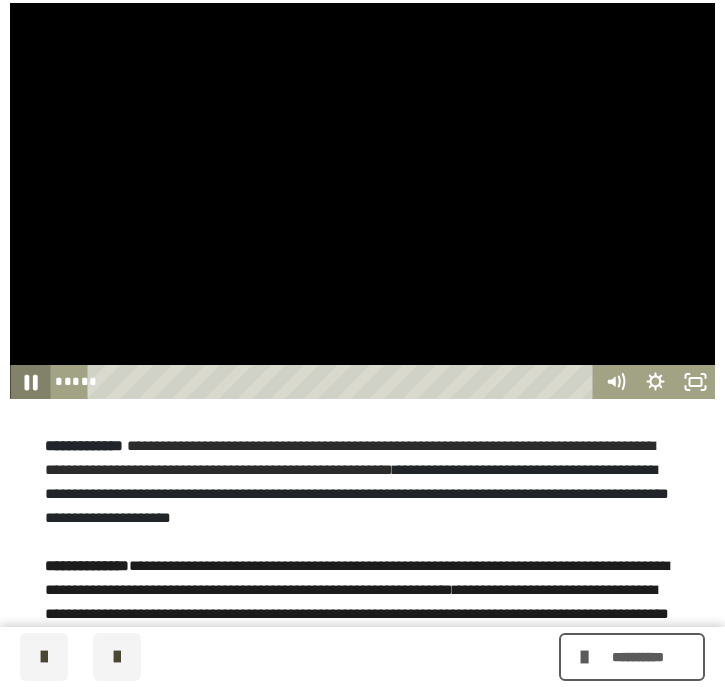 click 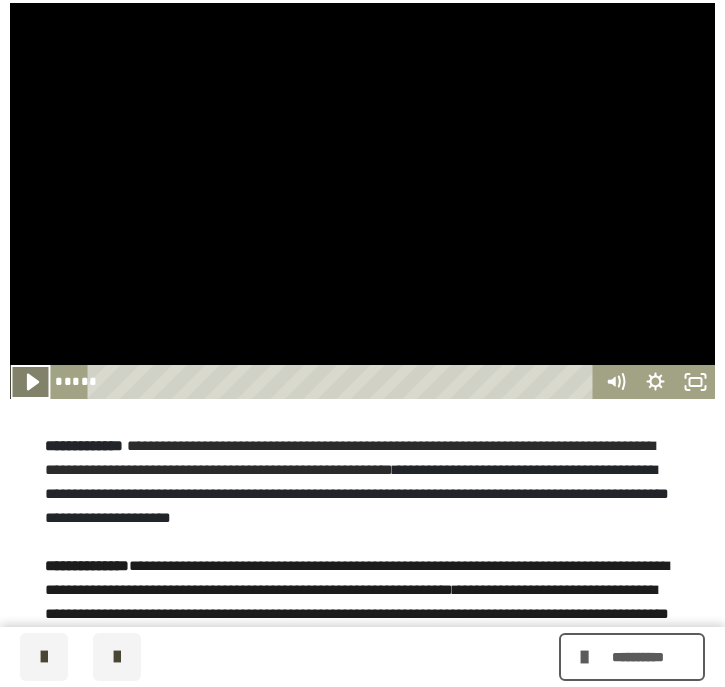 click 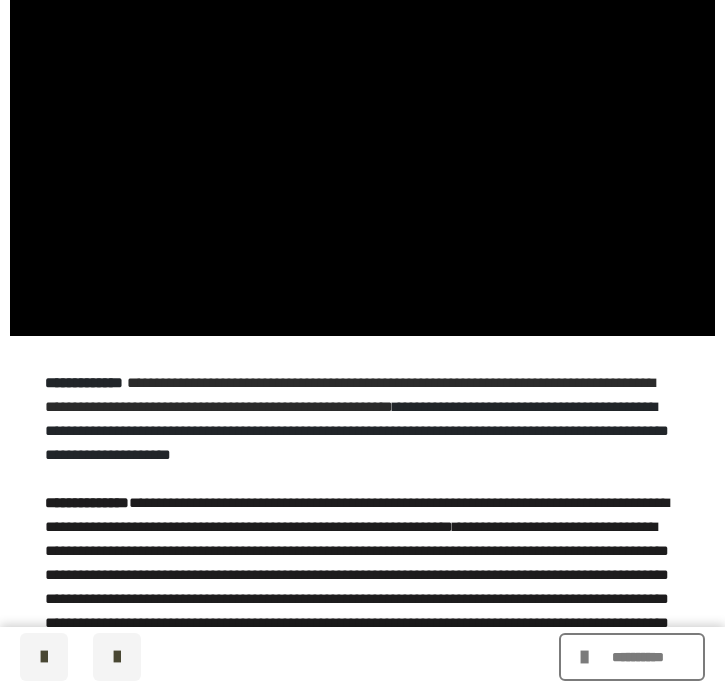 scroll, scrollTop: 517, scrollLeft: 0, axis: vertical 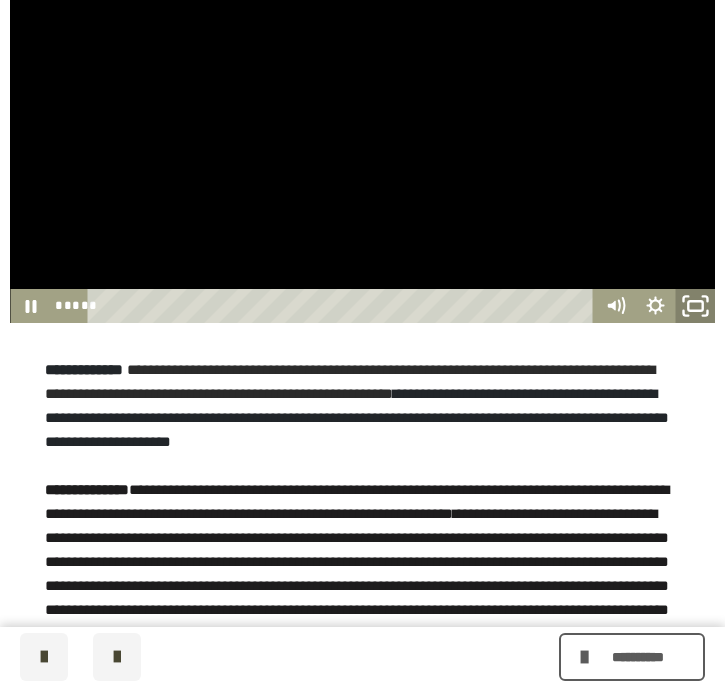 click 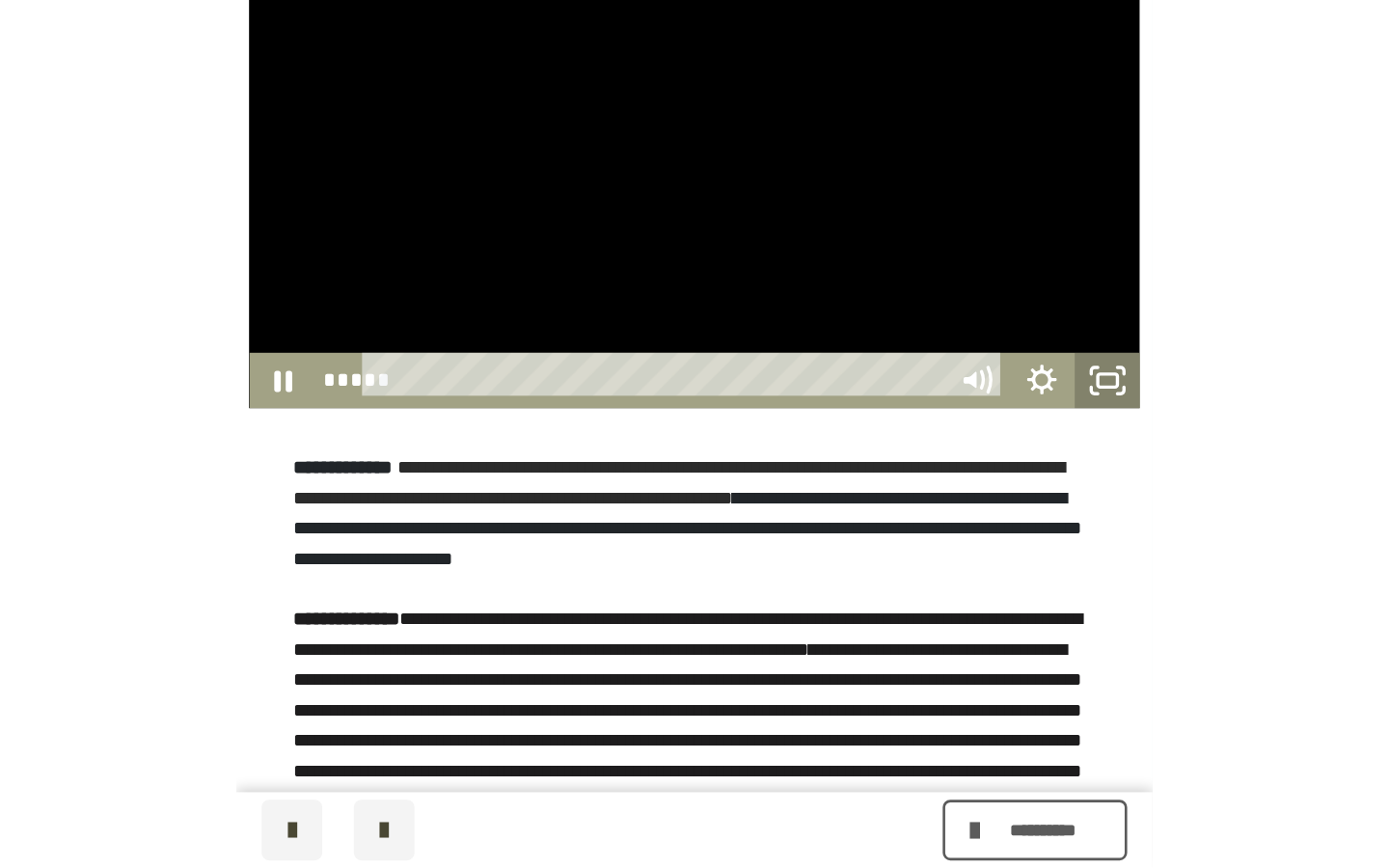 scroll, scrollTop: 0, scrollLeft: 0, axis: both 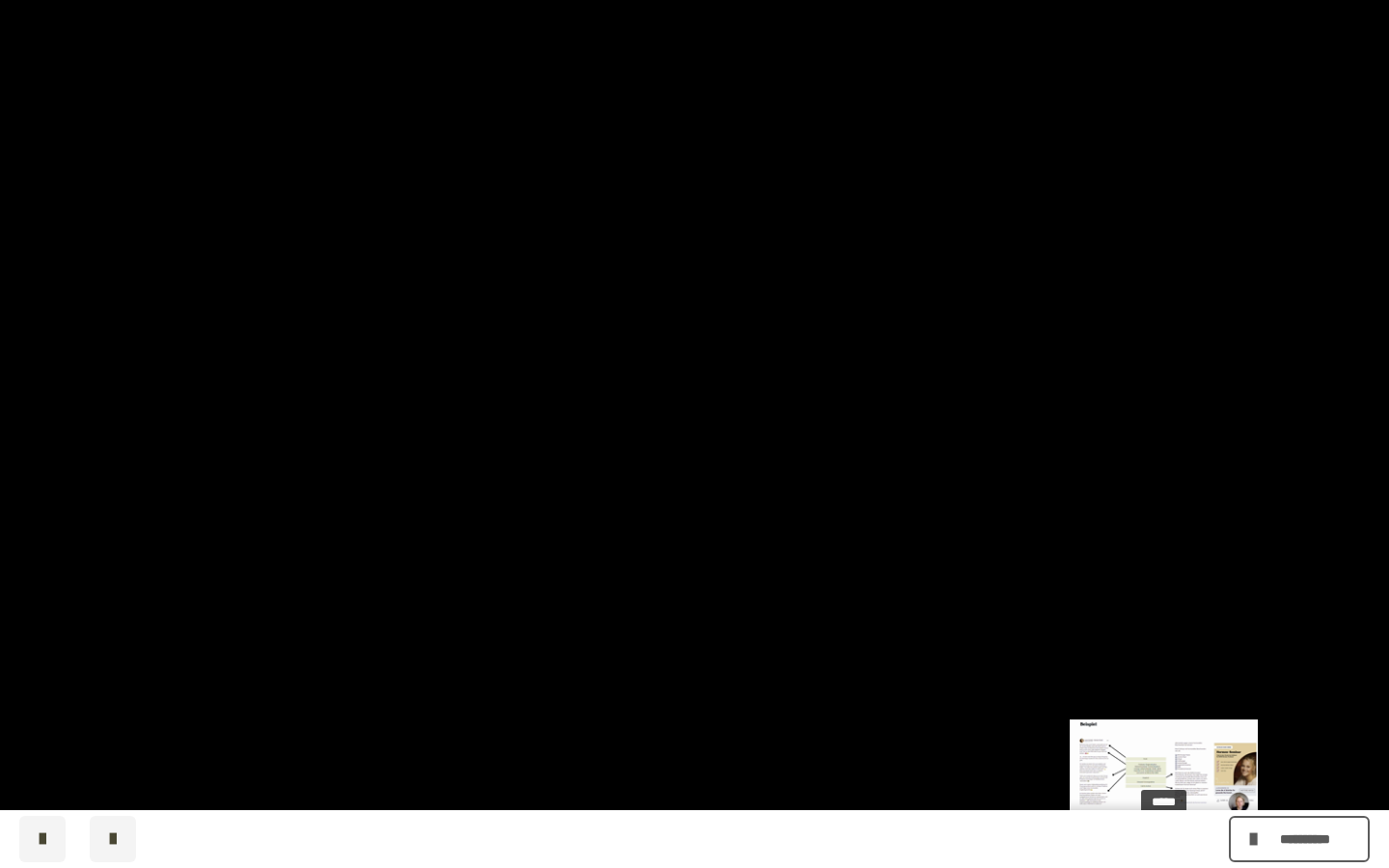 drag, startPoint x: 1177, startPoint y: 847, endPoint x: 1165, endPoint y: 846, distance: 12.0415946 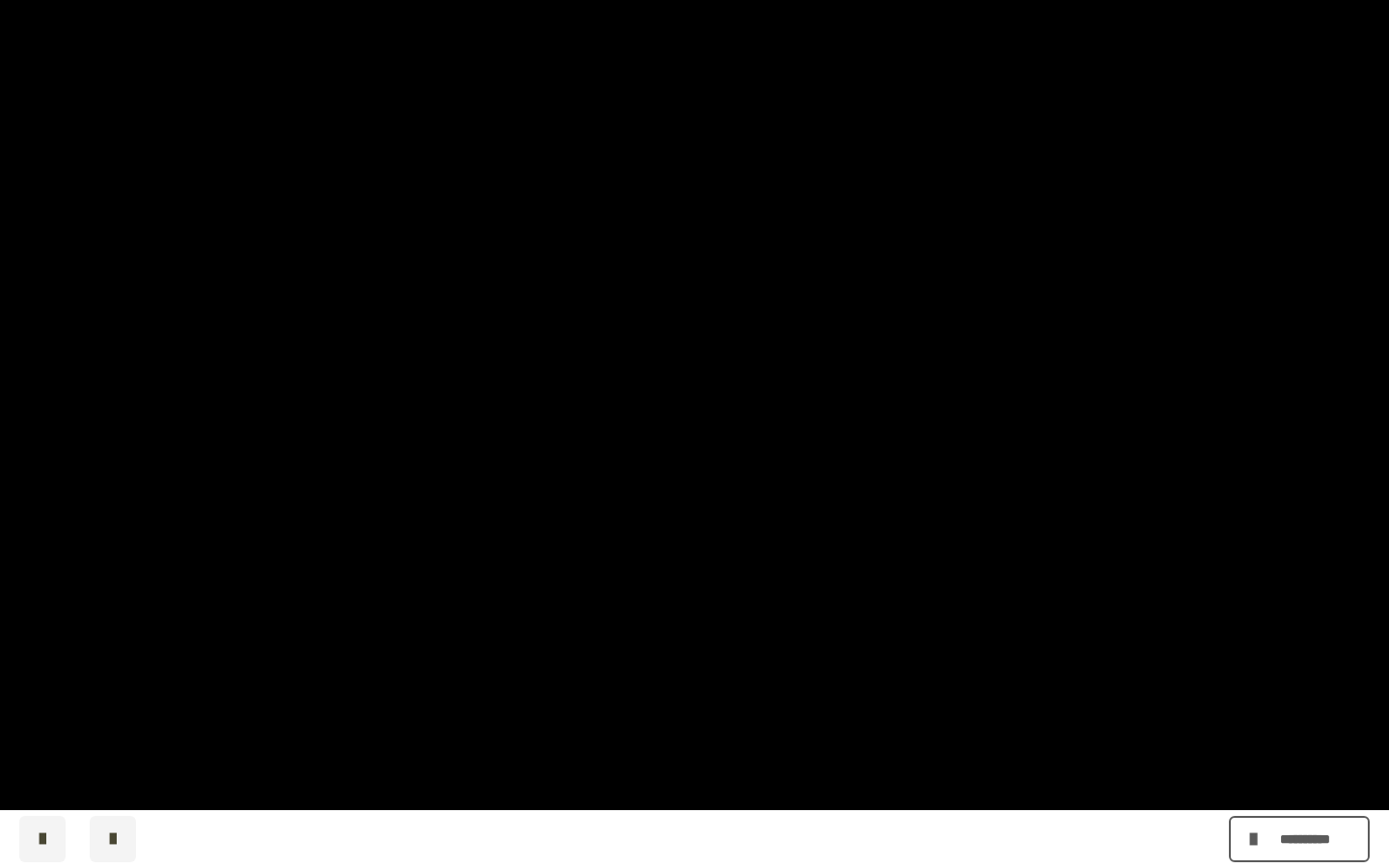 click 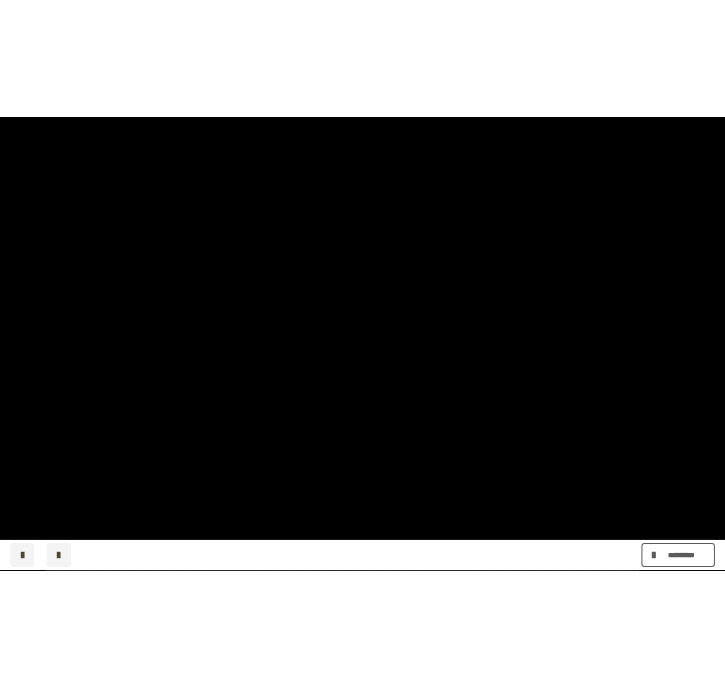 scroll, scrollTop: 517, scrollLeft: 0, axis: vertical 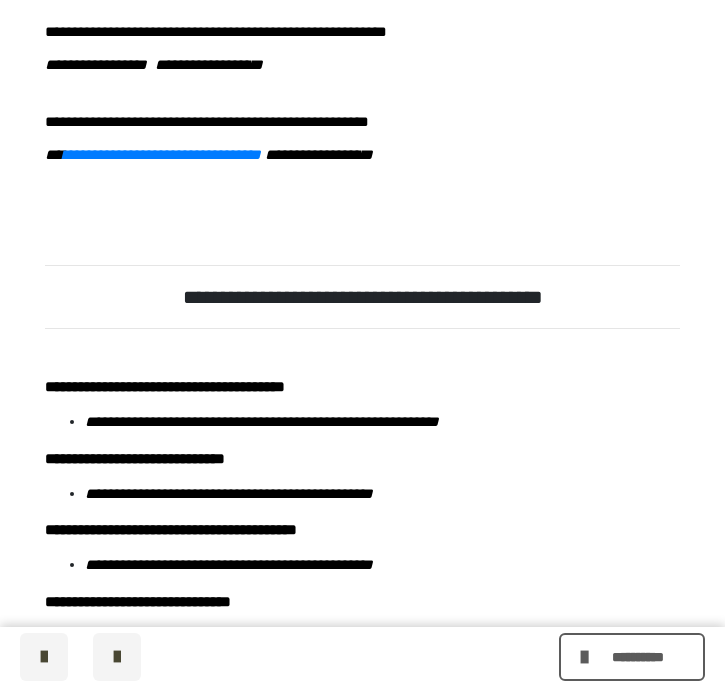 click on "******** *****" at bounding box center [105, 64] 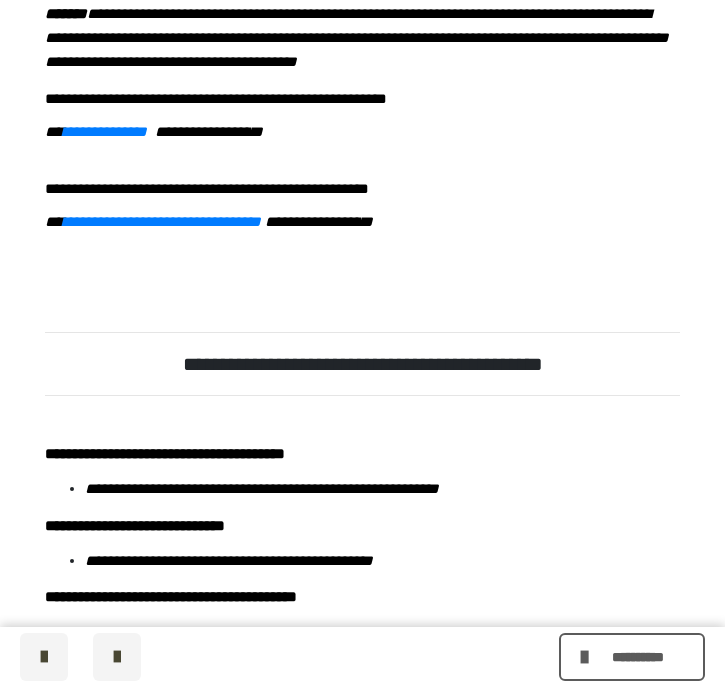 scroll, scrollTop: 1511, scrollLeft: 0, axis: vertical 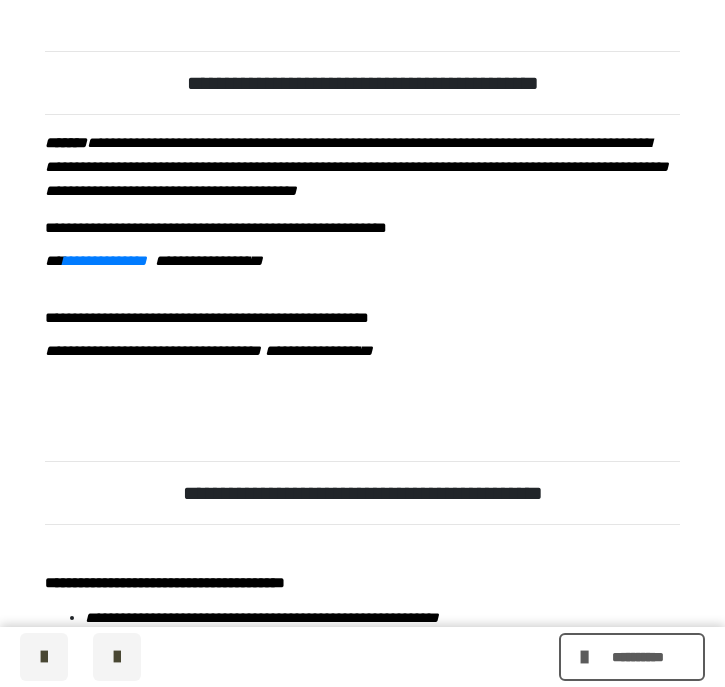click on "**********" at bounding box center [162, 350] 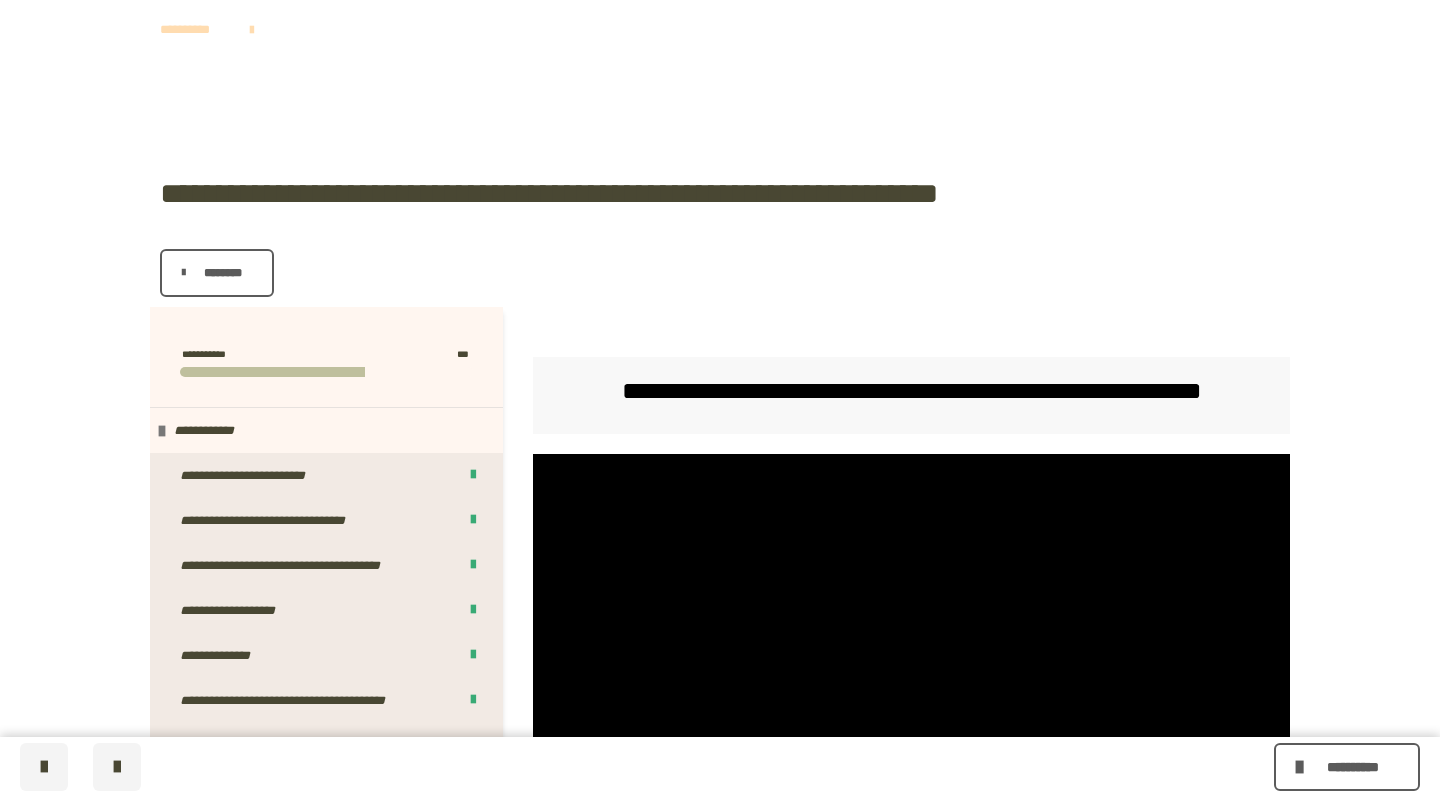 scroll, scrollTop: 0, scrollLeft: 0, axis: both 